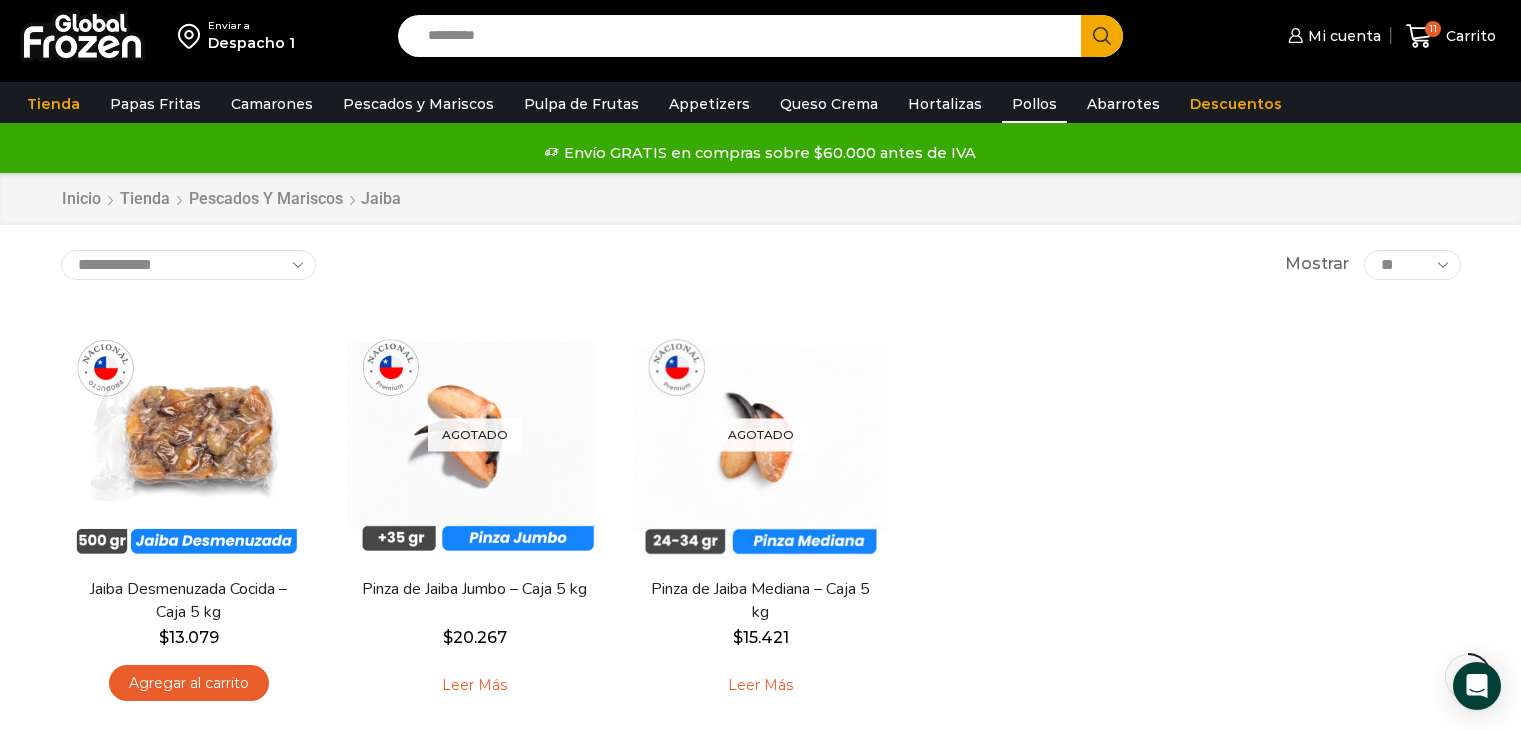 scroll, scrollTop: 100, scrollLeft: 0, axis: vertical 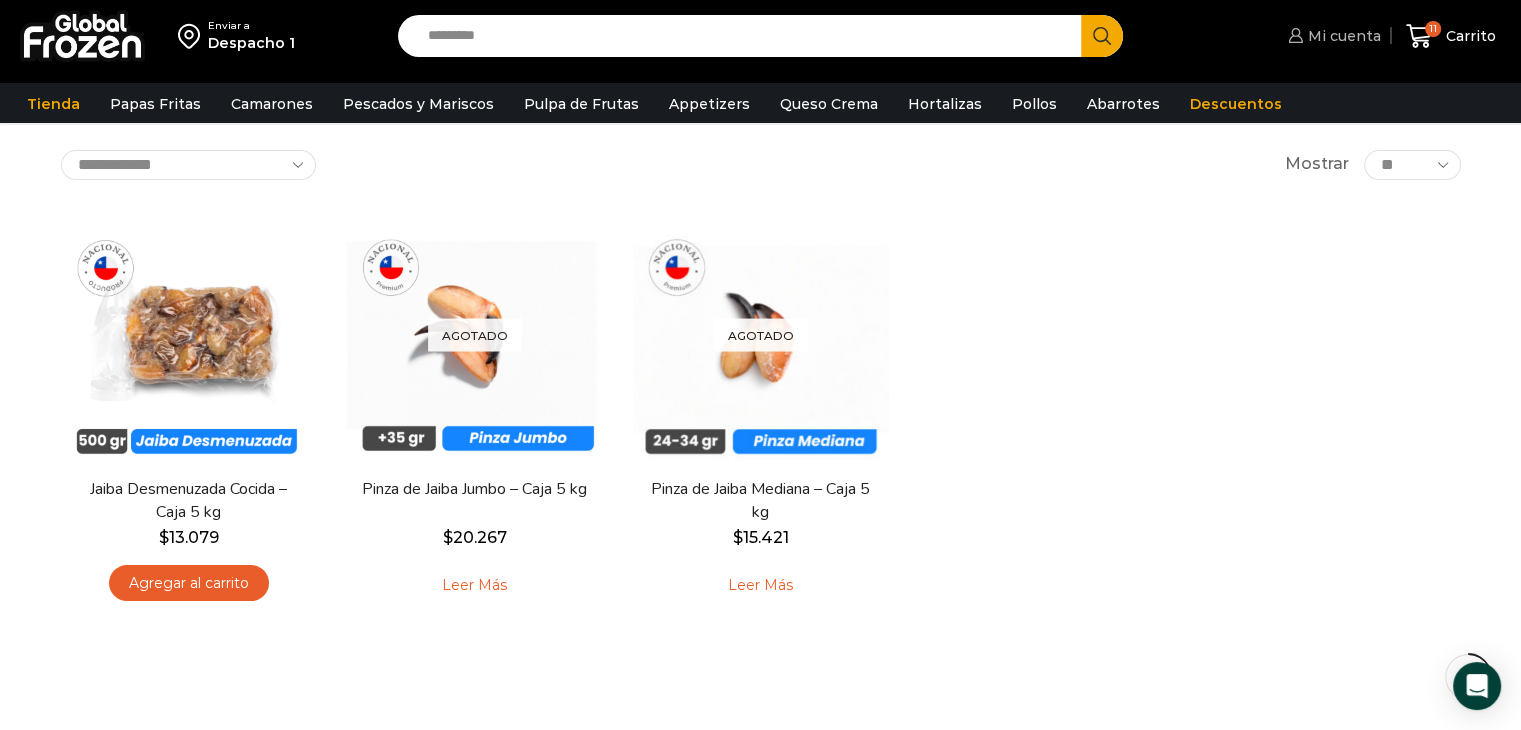 click on "Mi cuenta" at bounding box center (1342, 36) 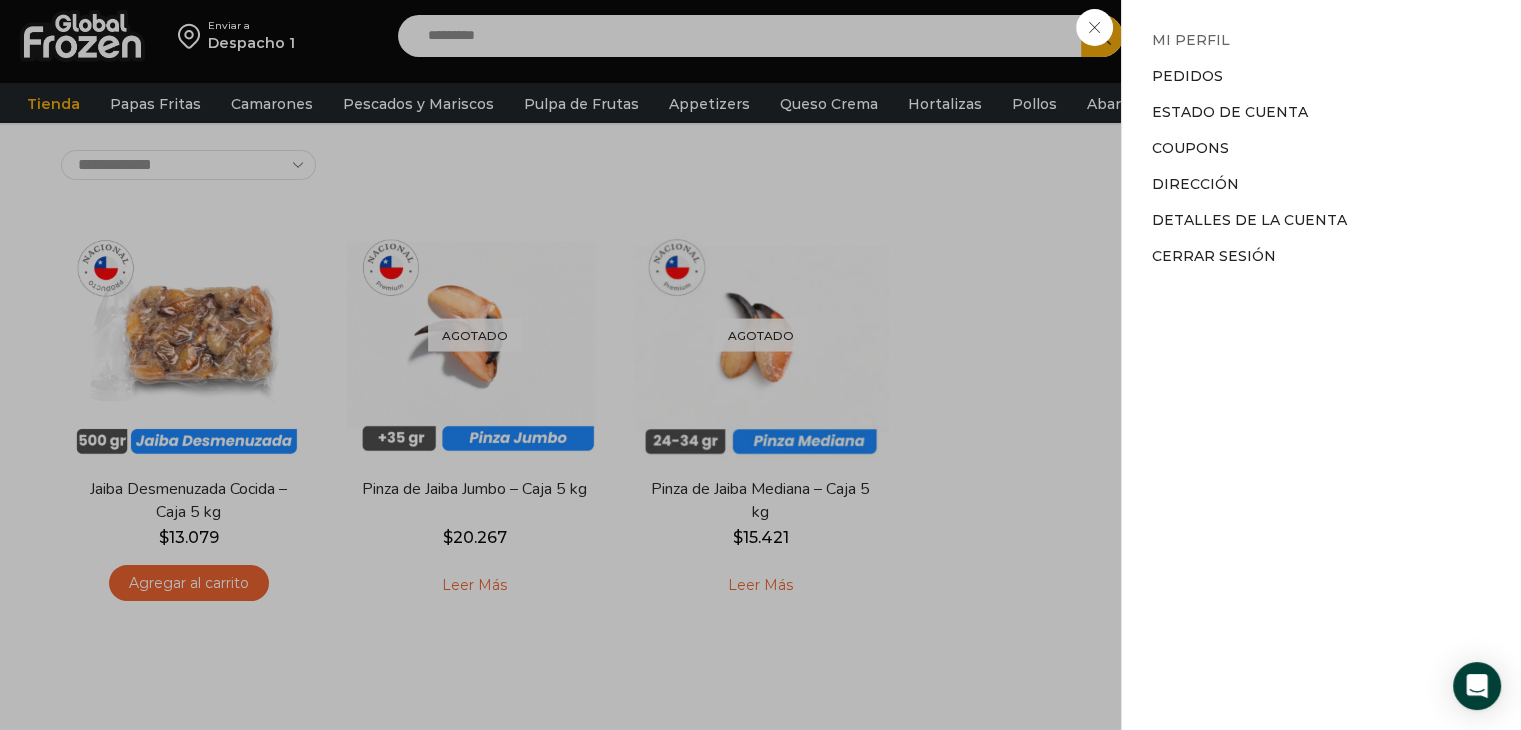 click on "Mi perfil" at bounding box center (1191, 40) 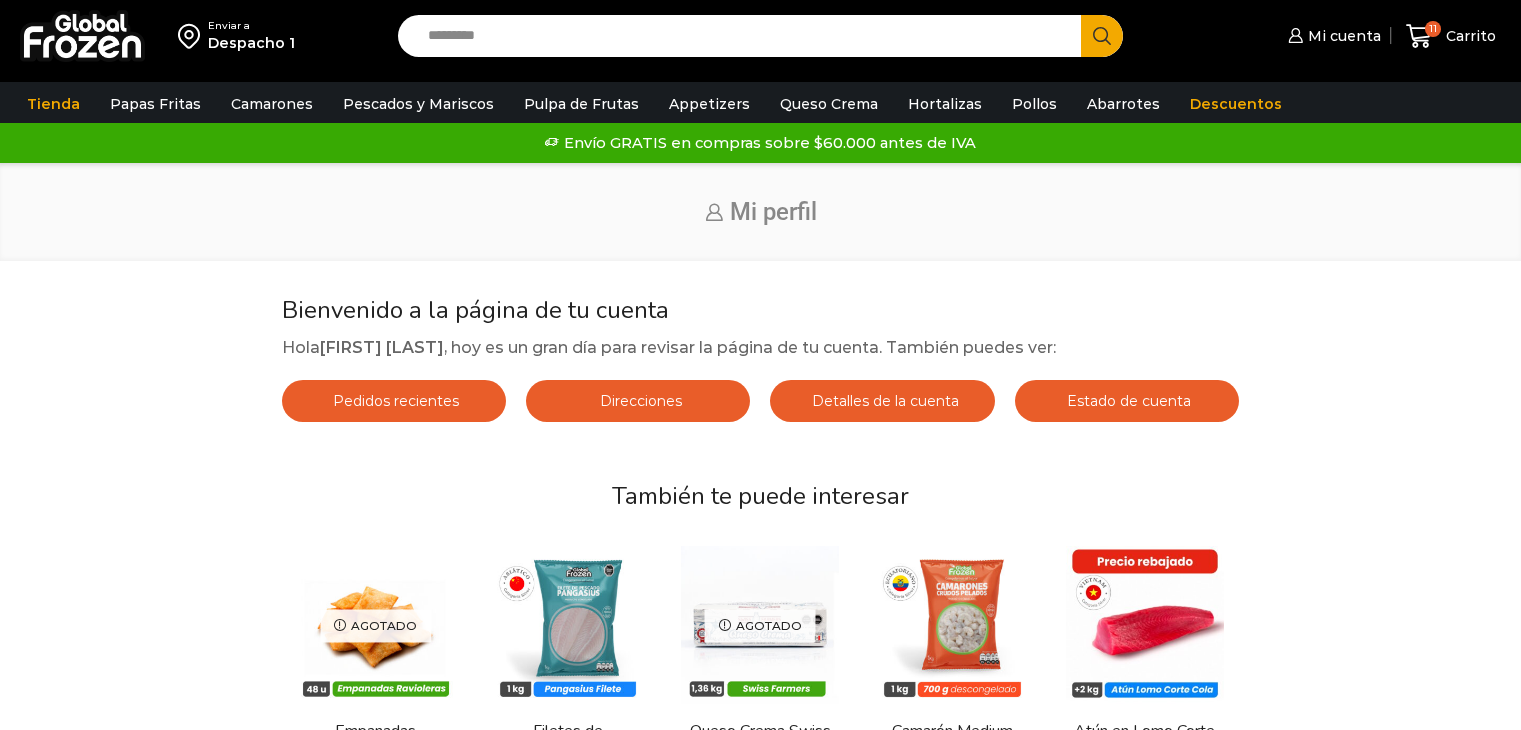 scroll, scrollTop: 0, scrollLeft: 0, axis: both 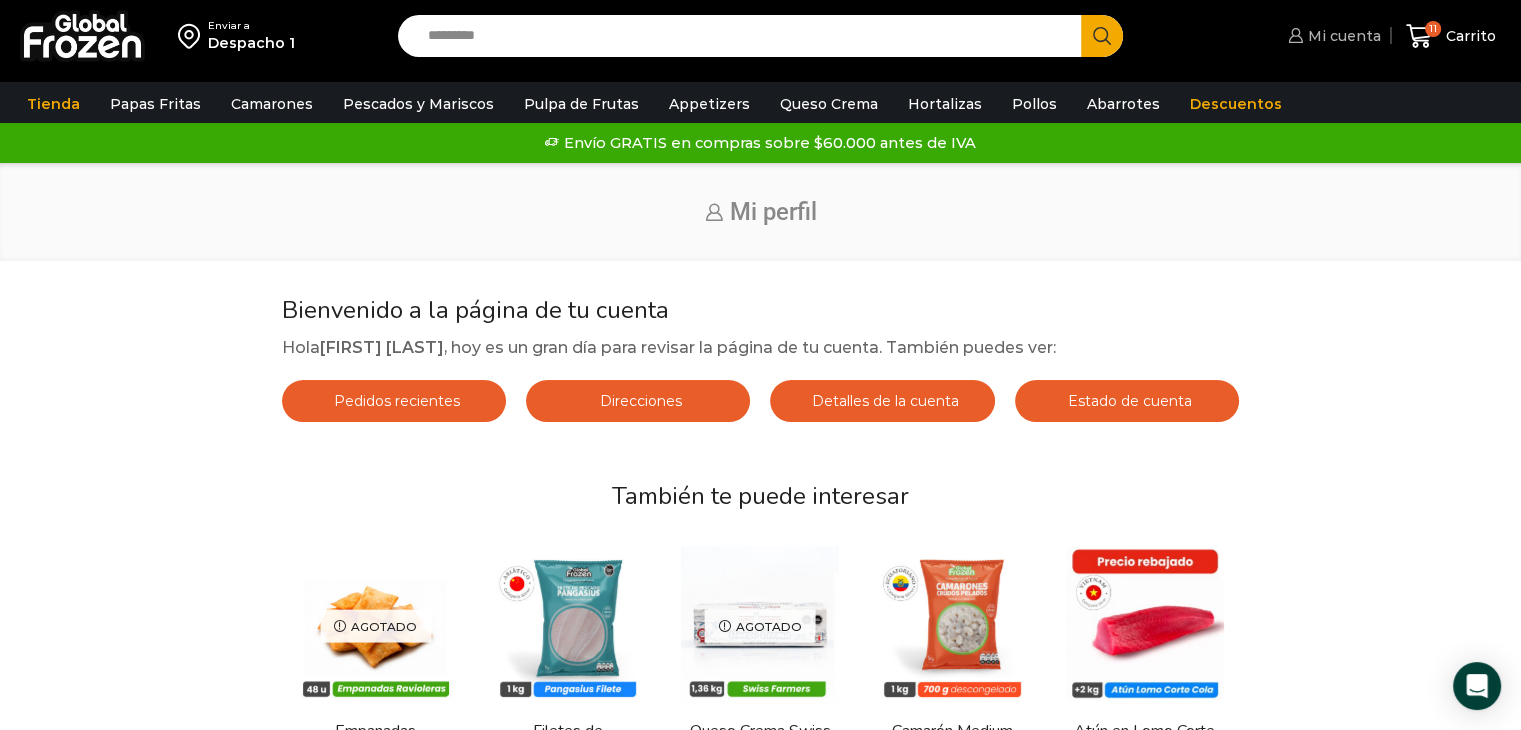 click on "Mi cuenta" at bounding box center (1342, 36) 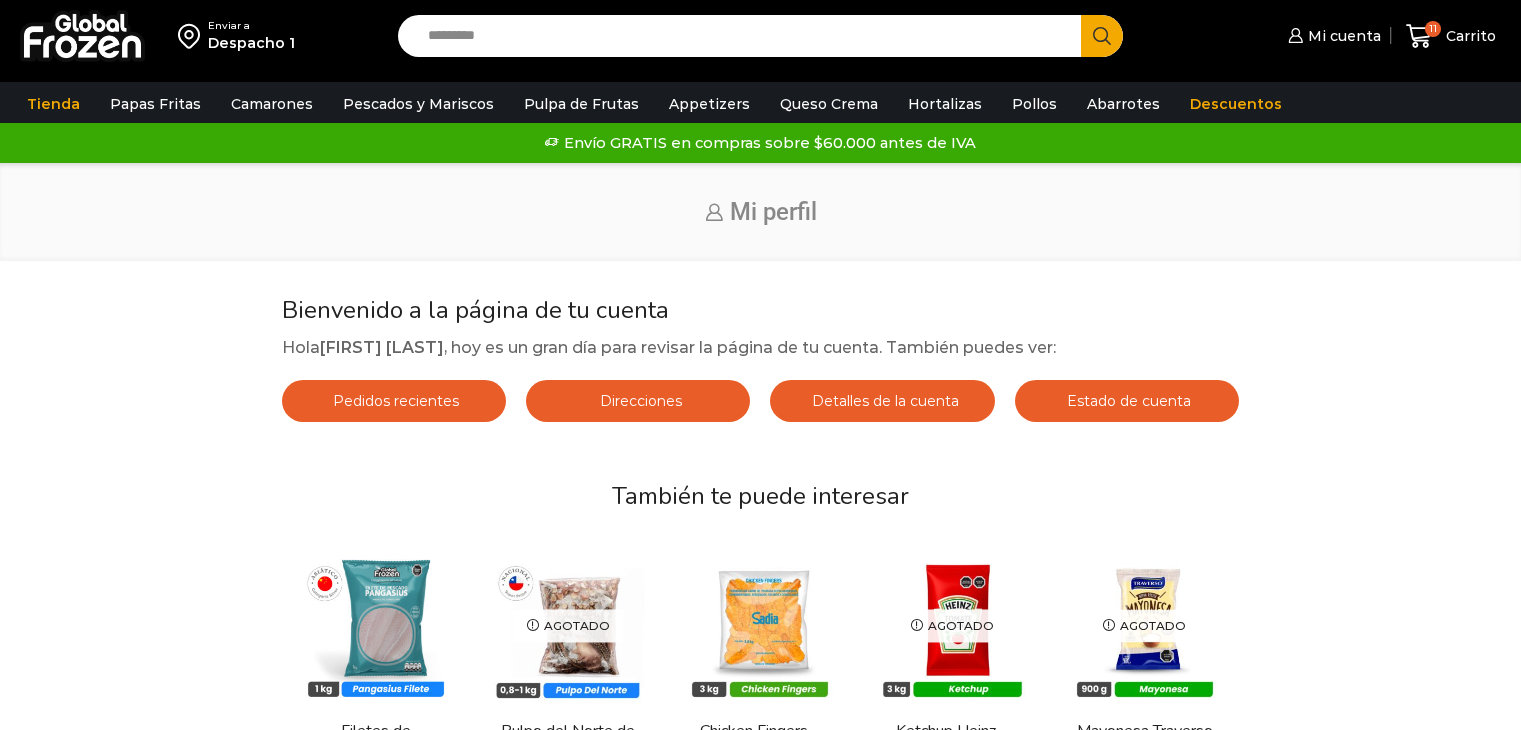 scroll, scrollTop: 0, scrollLeft: 0, axis: both 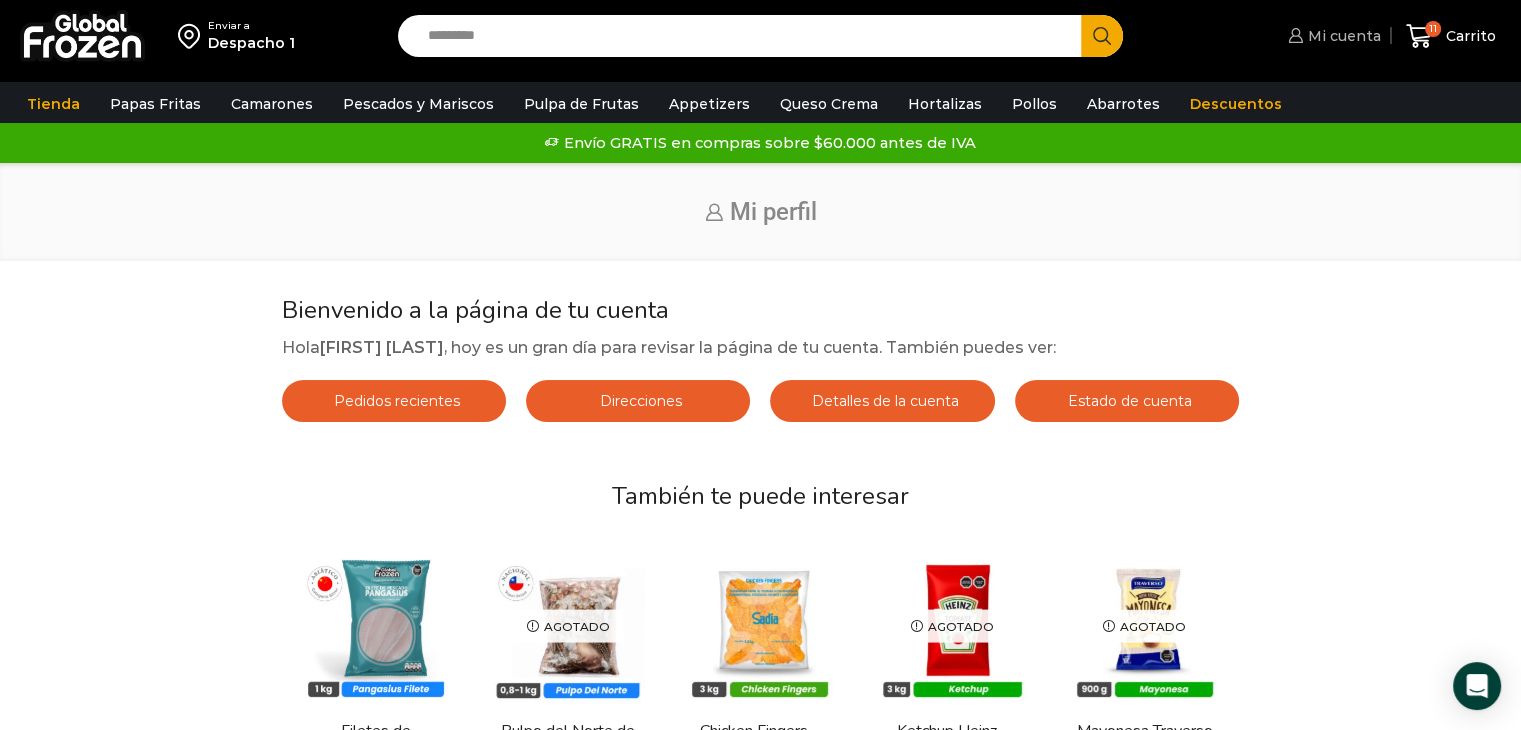 click on "Mi cuenta" at bounding box center [1342, 36] 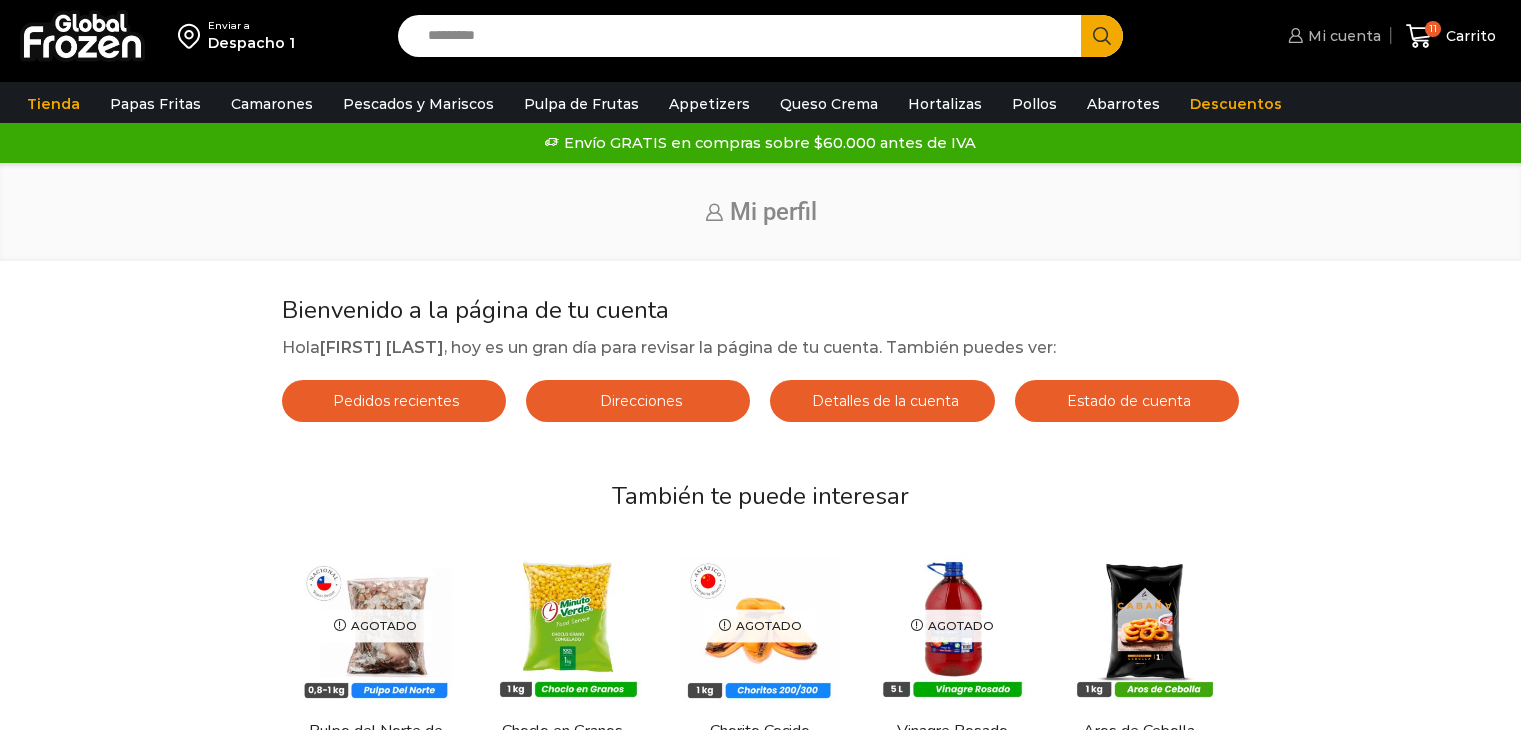 scroll, scrollTop: 0, scrollLeft: 0, axis: both 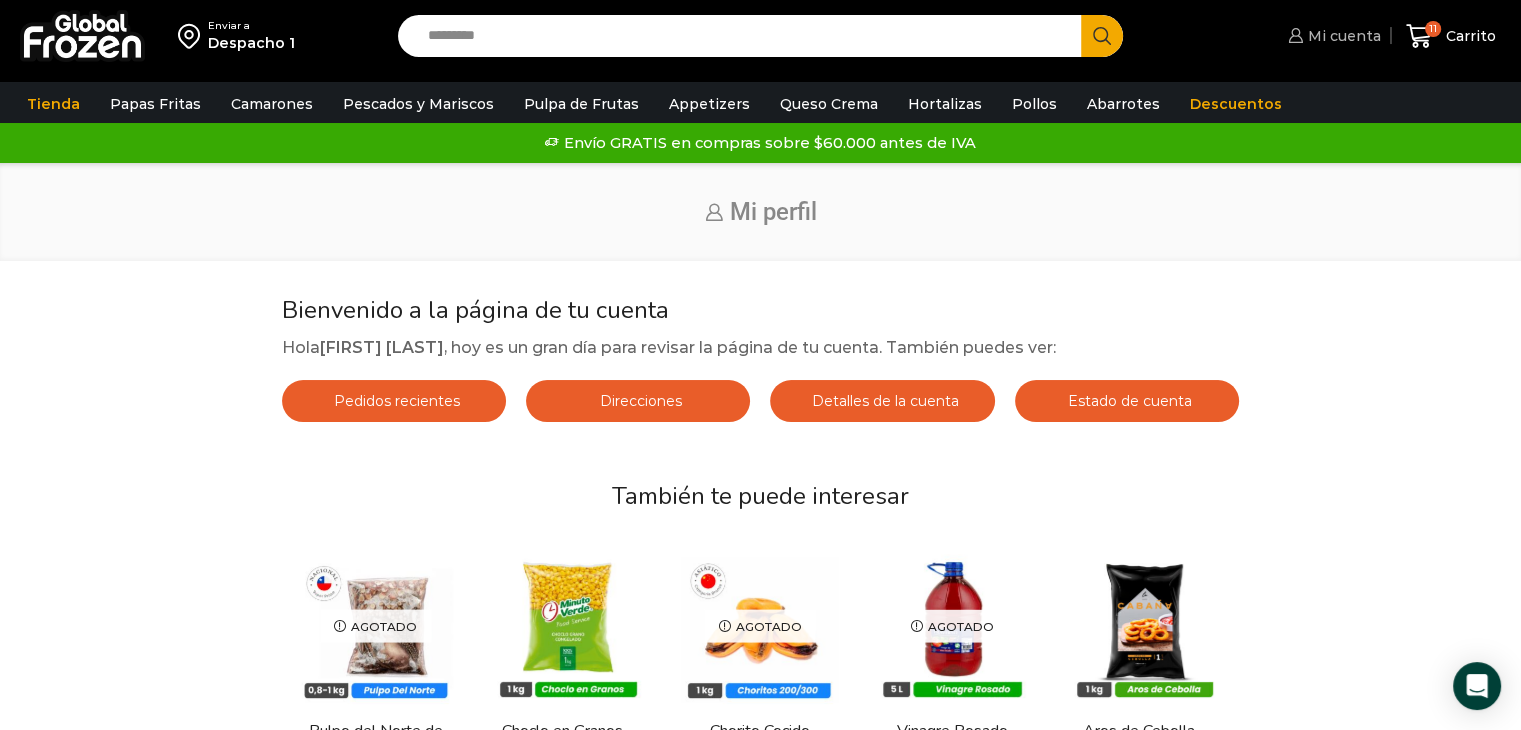 click on "Mi cuenta" at bounding box center (1342, 36) 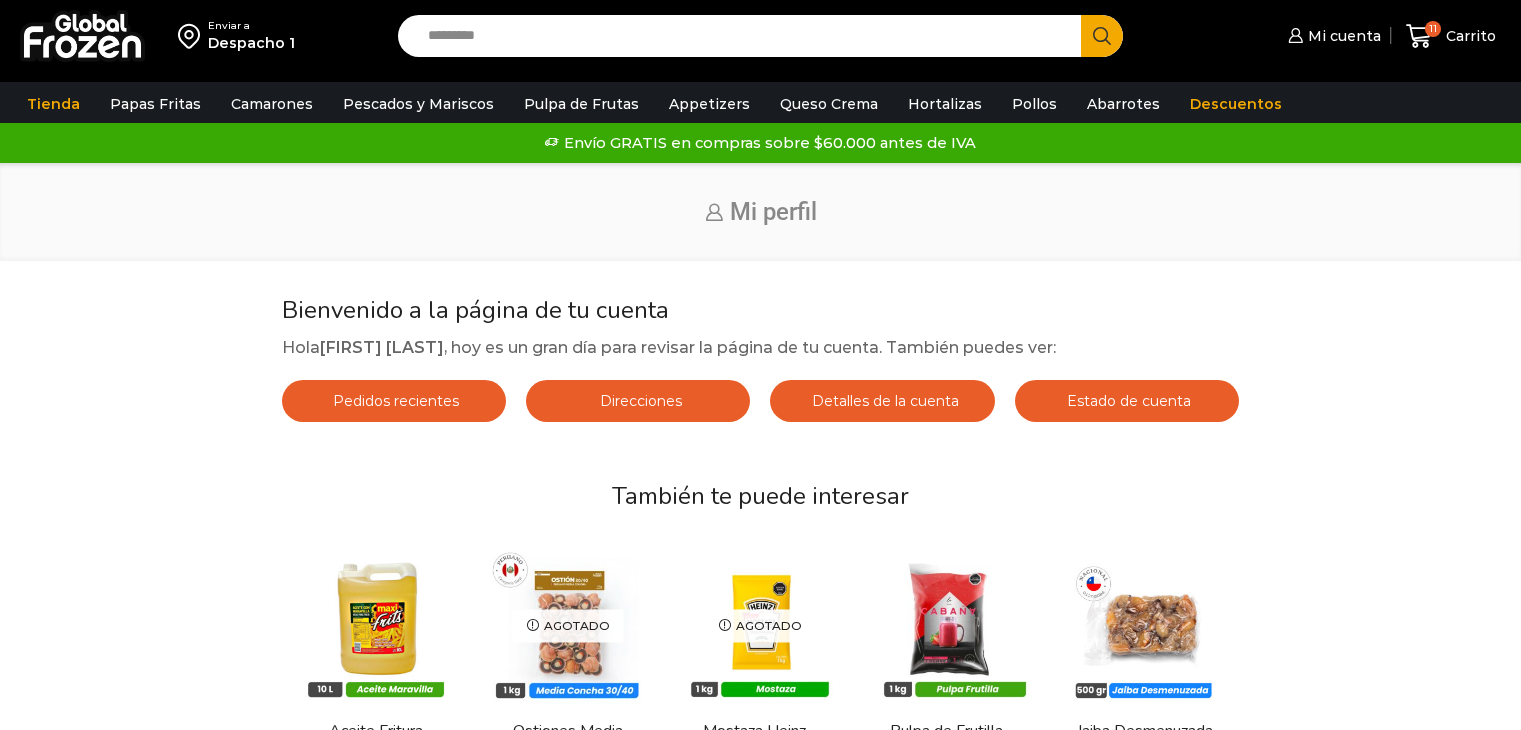 scroll, scrollTop: 0, scrollLeft: 0, axis: both 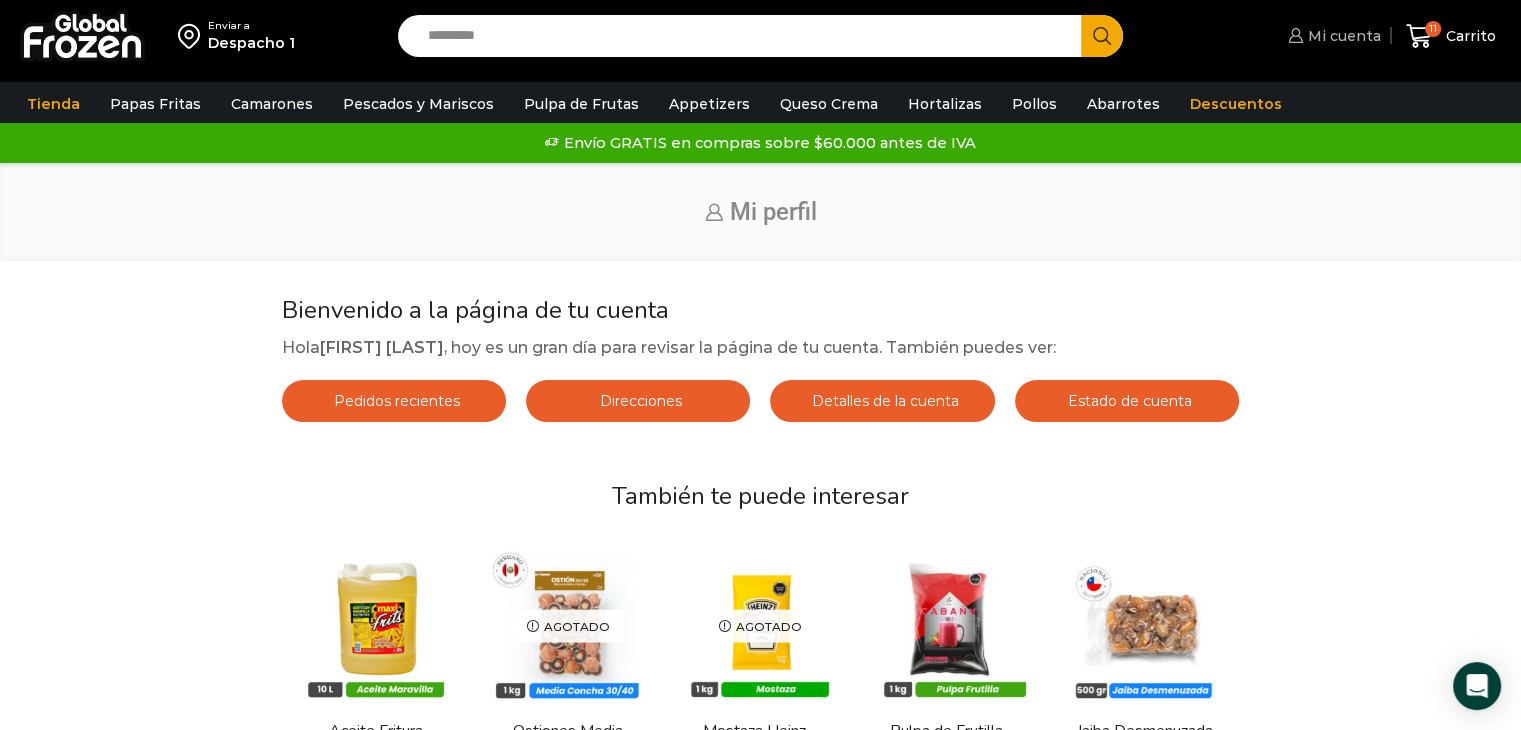 click on "Mi cuenta" at bounding box center [1342, 36] 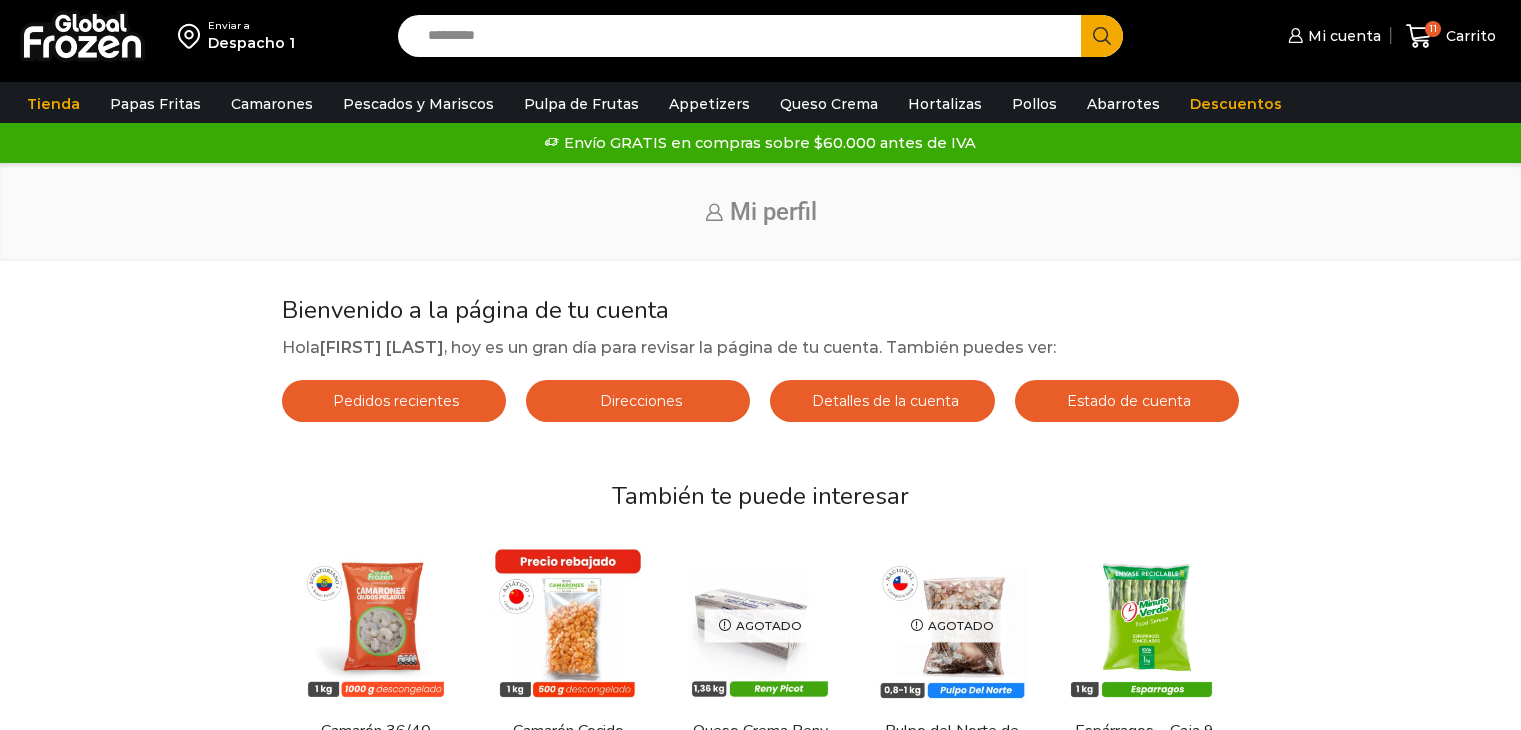 scroll, scrollTop: 0, scrollLeft: 0, axis: both 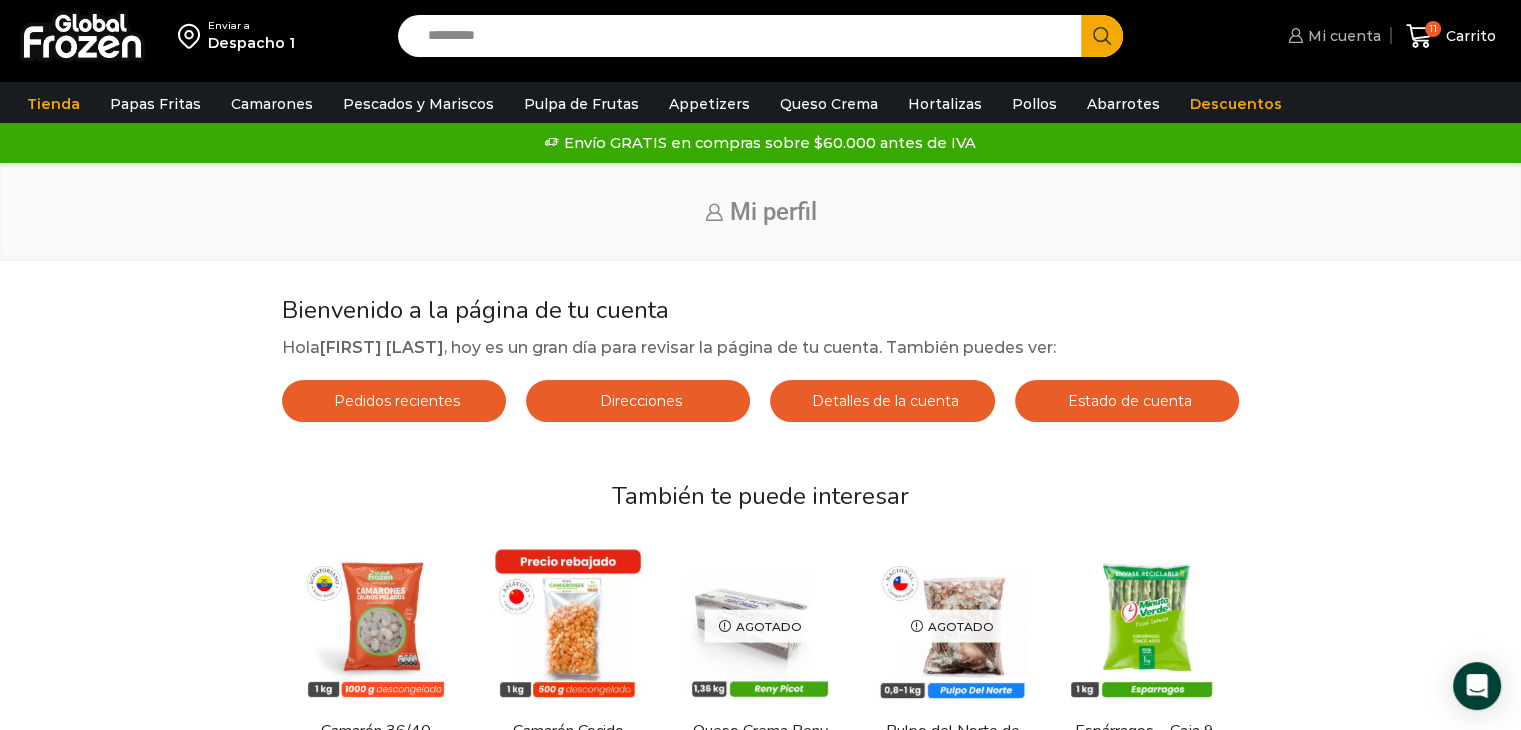 click on "Mi cuenta" at bounding box center (1342, 36) 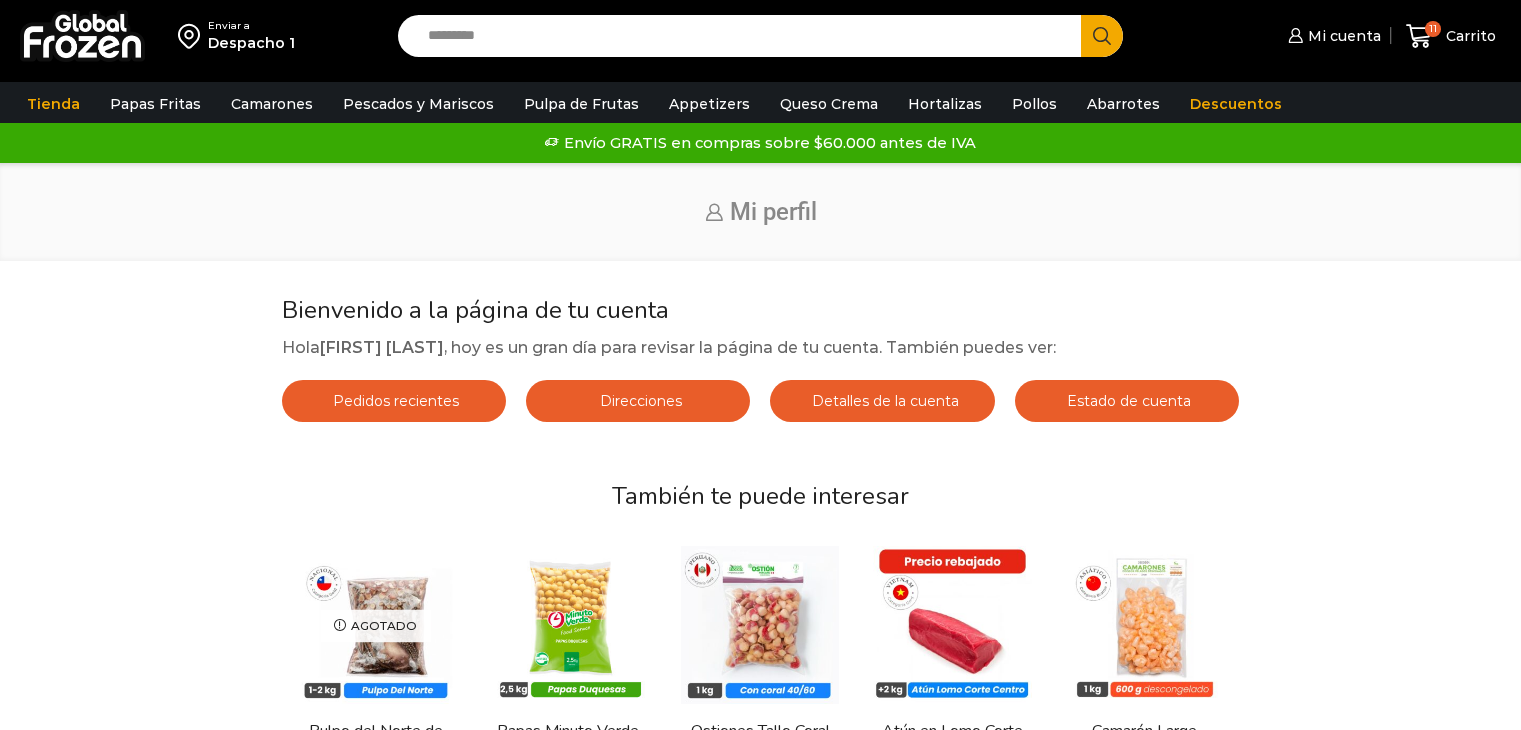 scroll, scrollTop: 0, scrollLeft: 0, axis: both 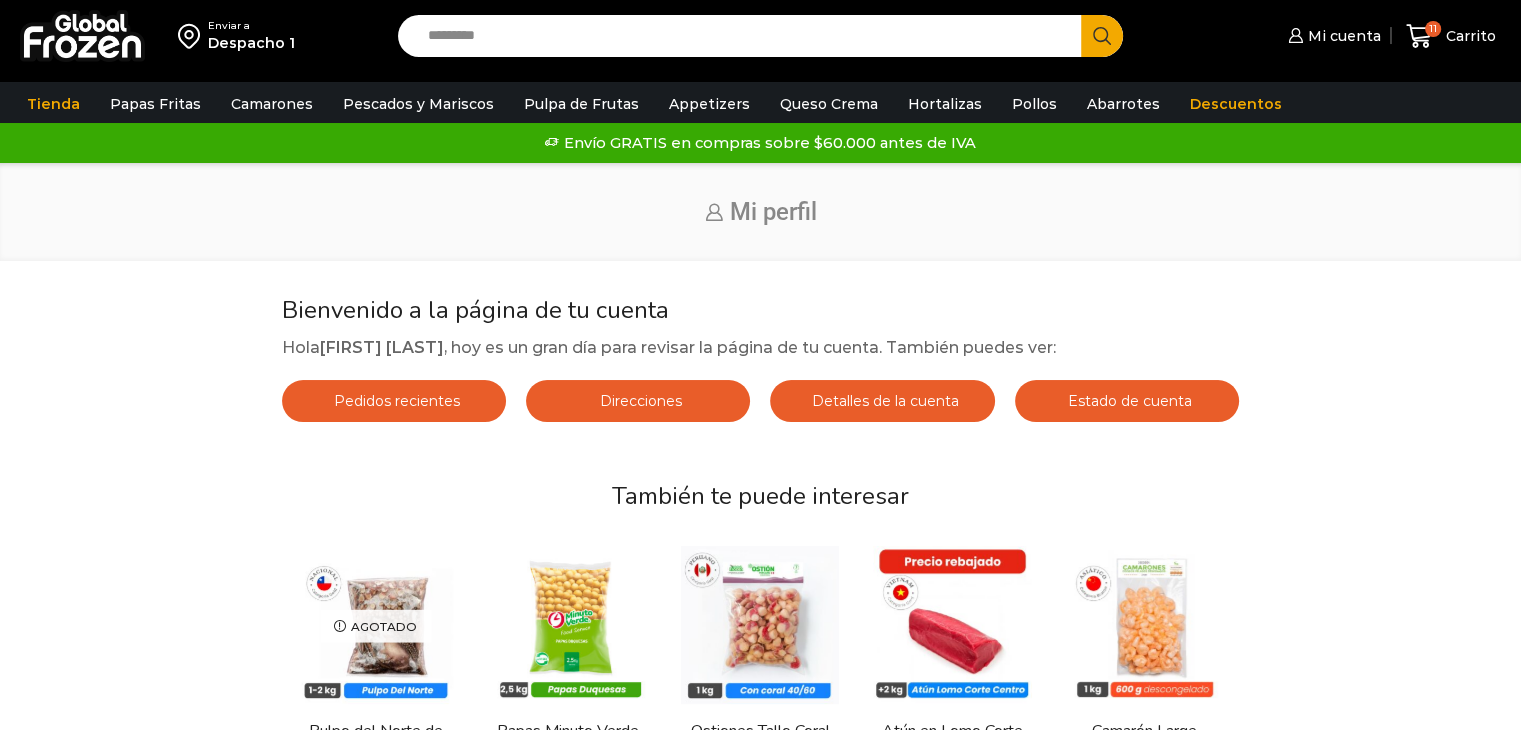 click on "Search input" at bounding box center [745, 36] 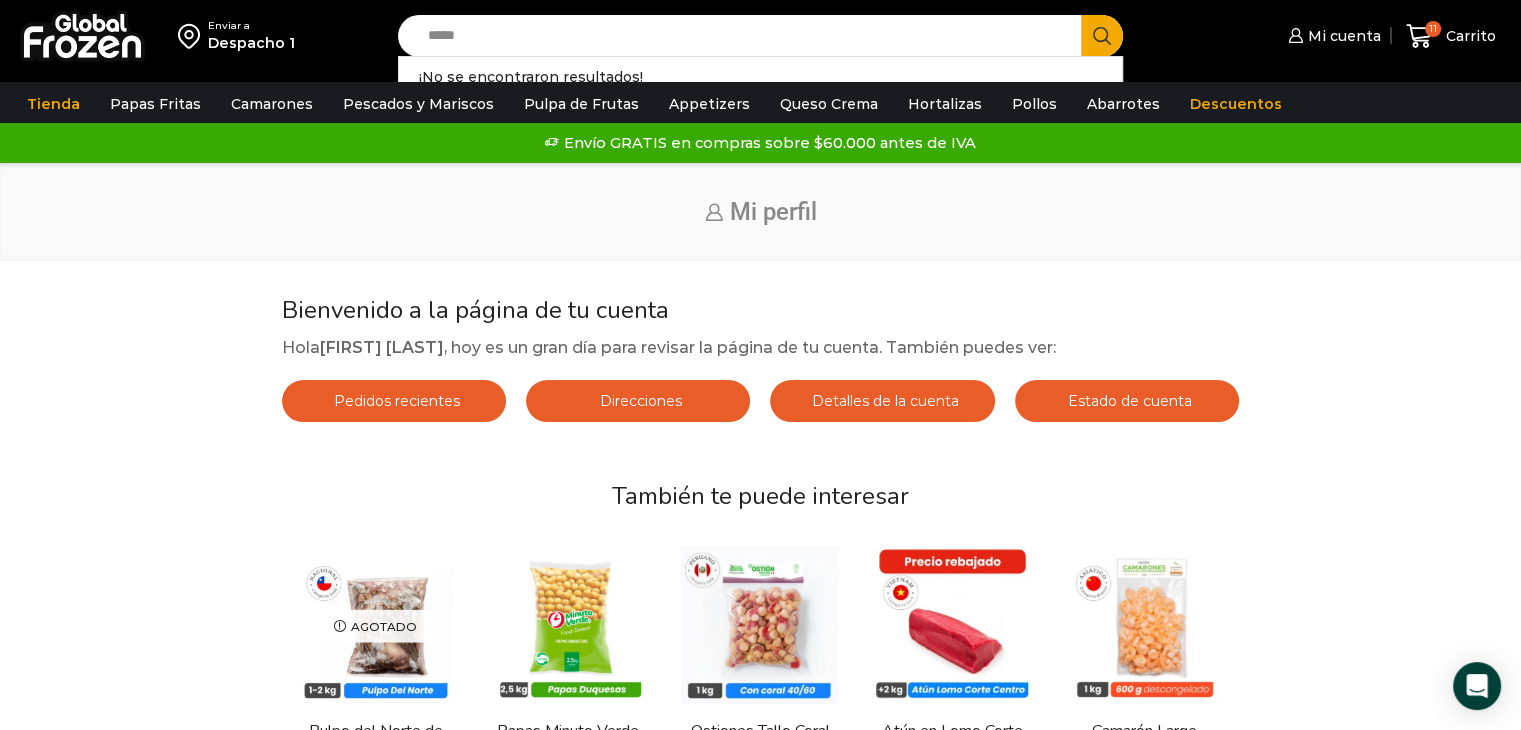 type on "*****" 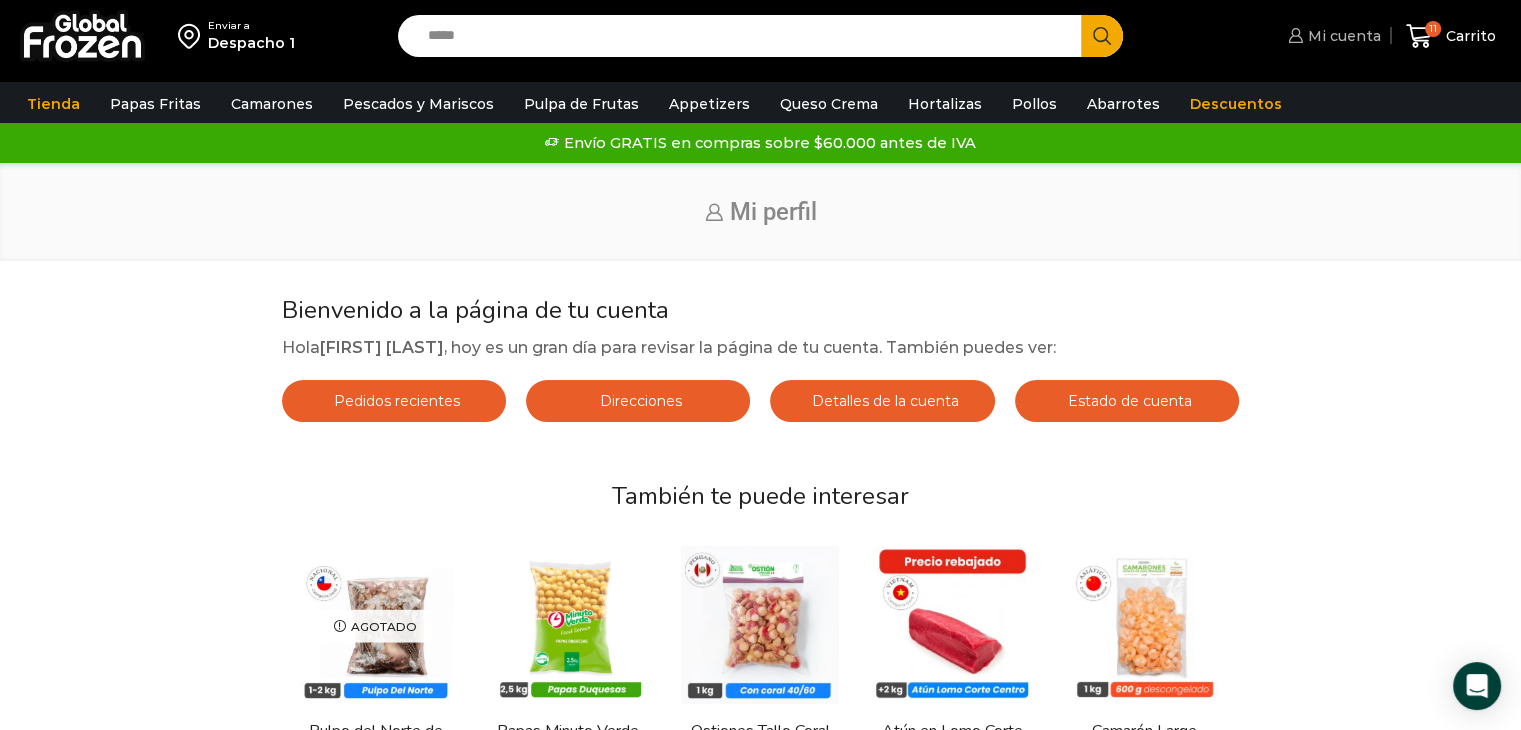 click on "Mi cuenta" at bounding box center (1332, 36) 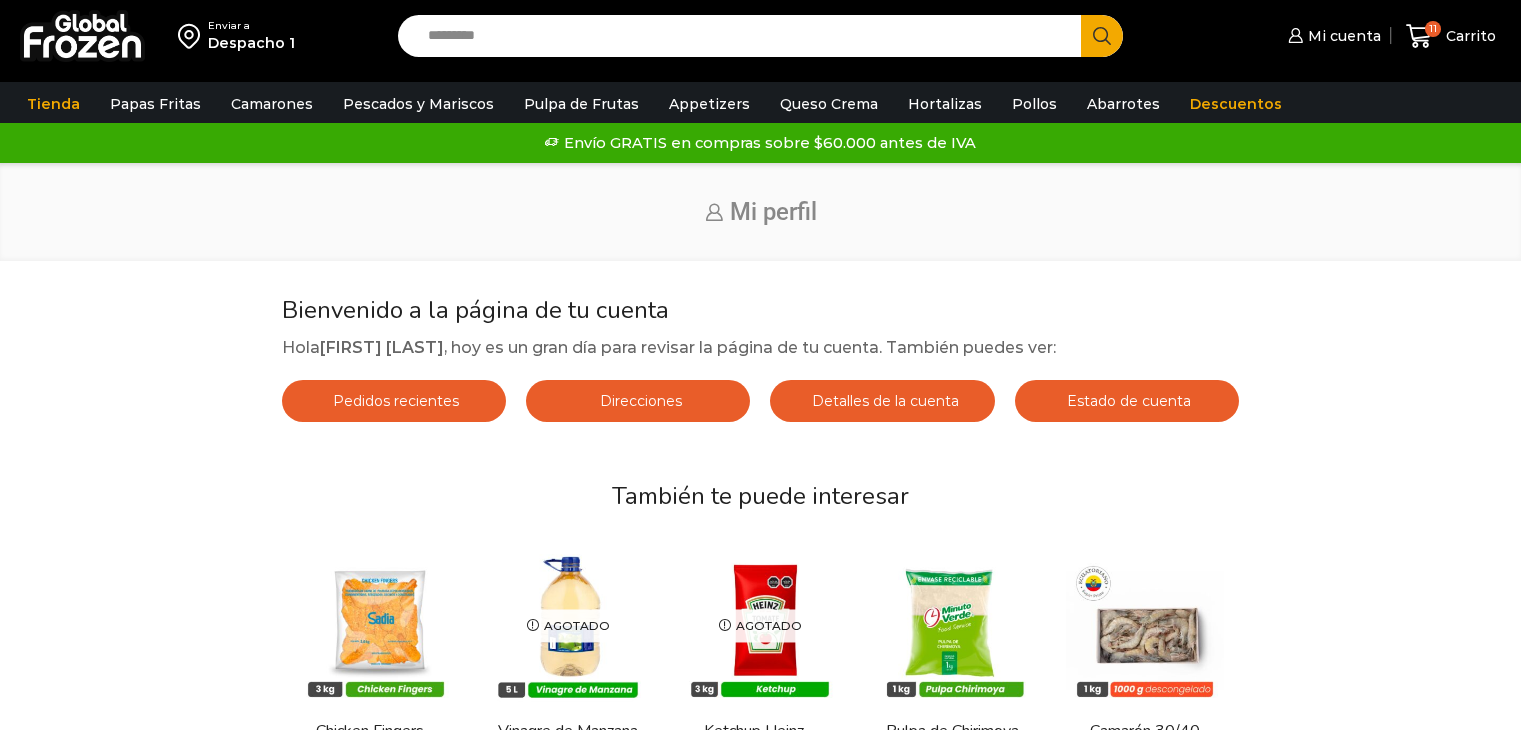 scroll, scrollTop: 0, scrollLeft: 0, axis: both 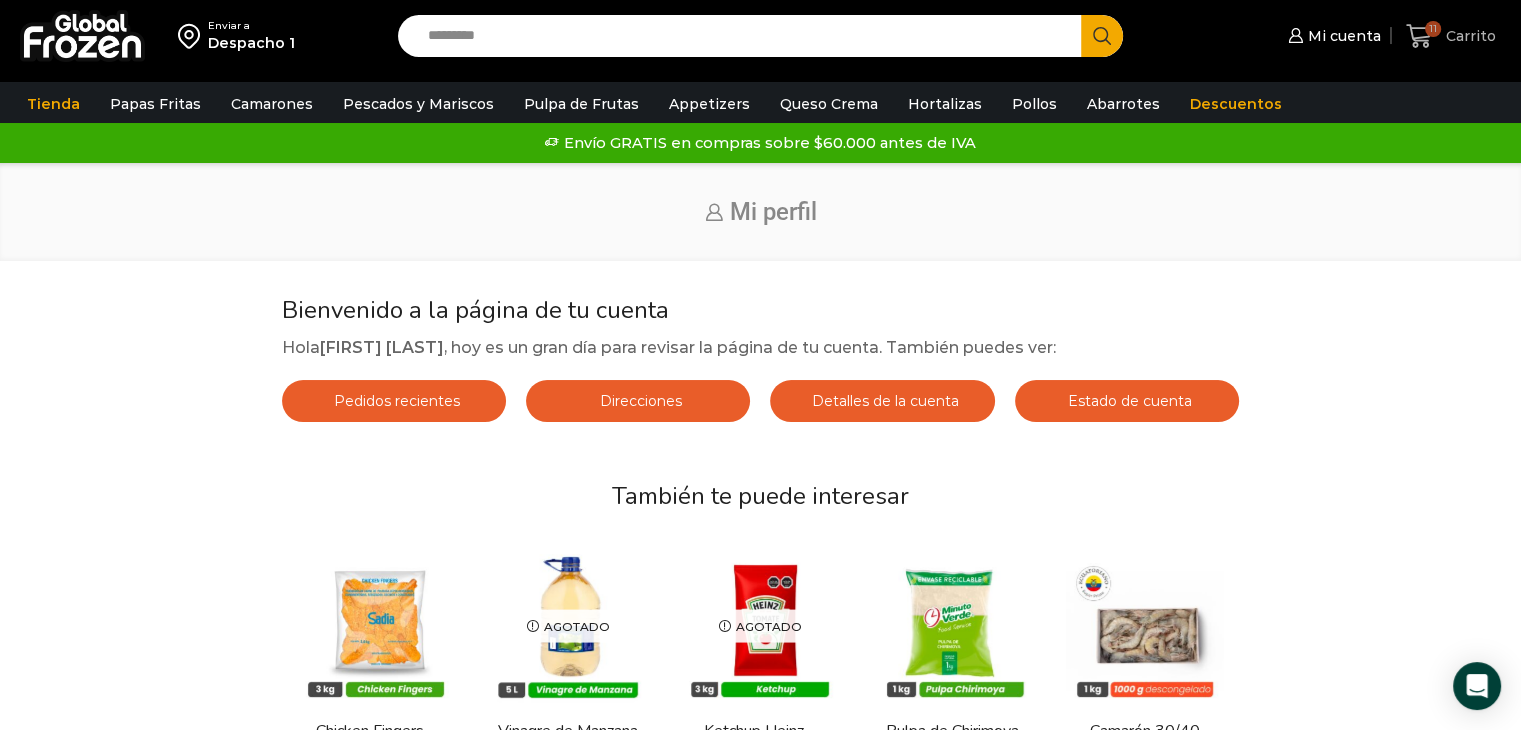 click 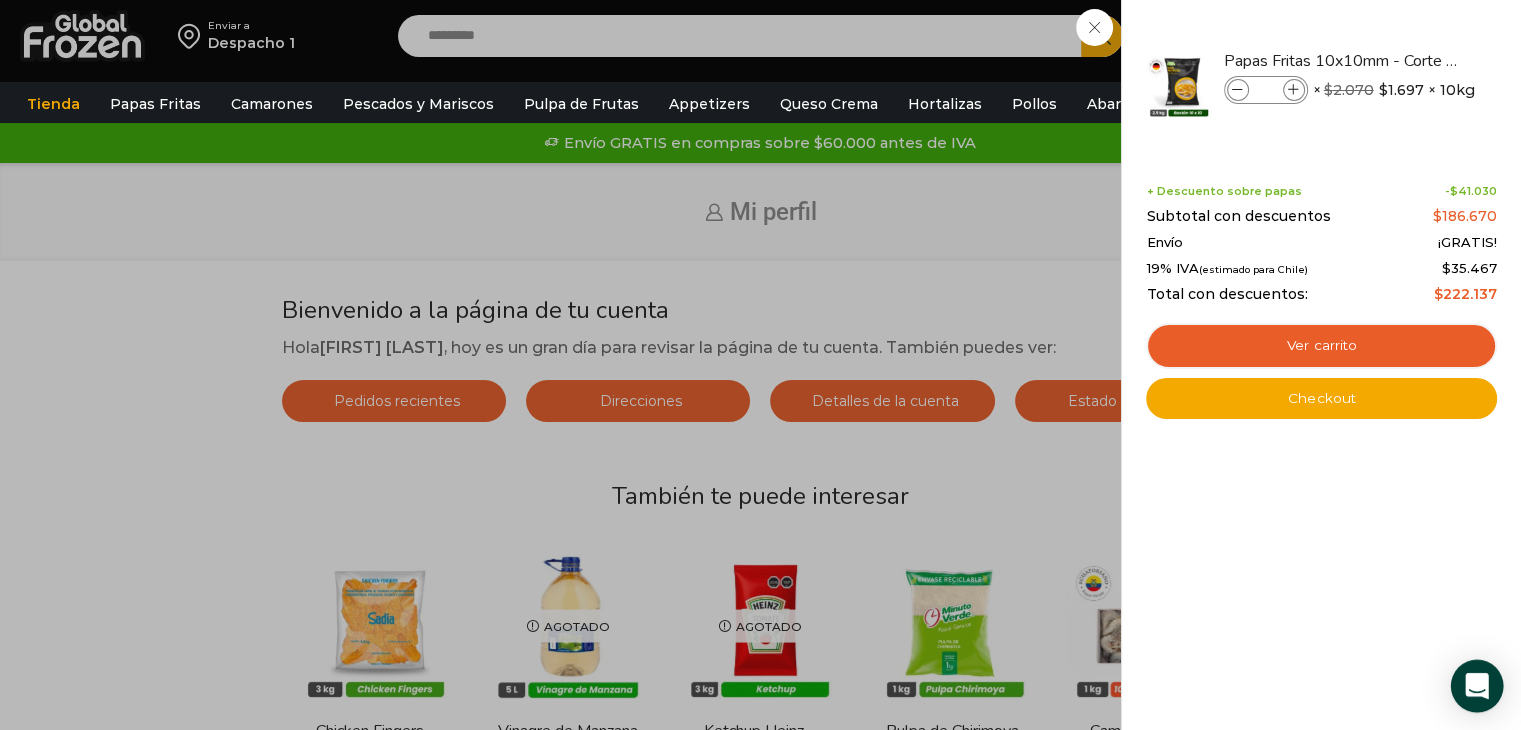 click 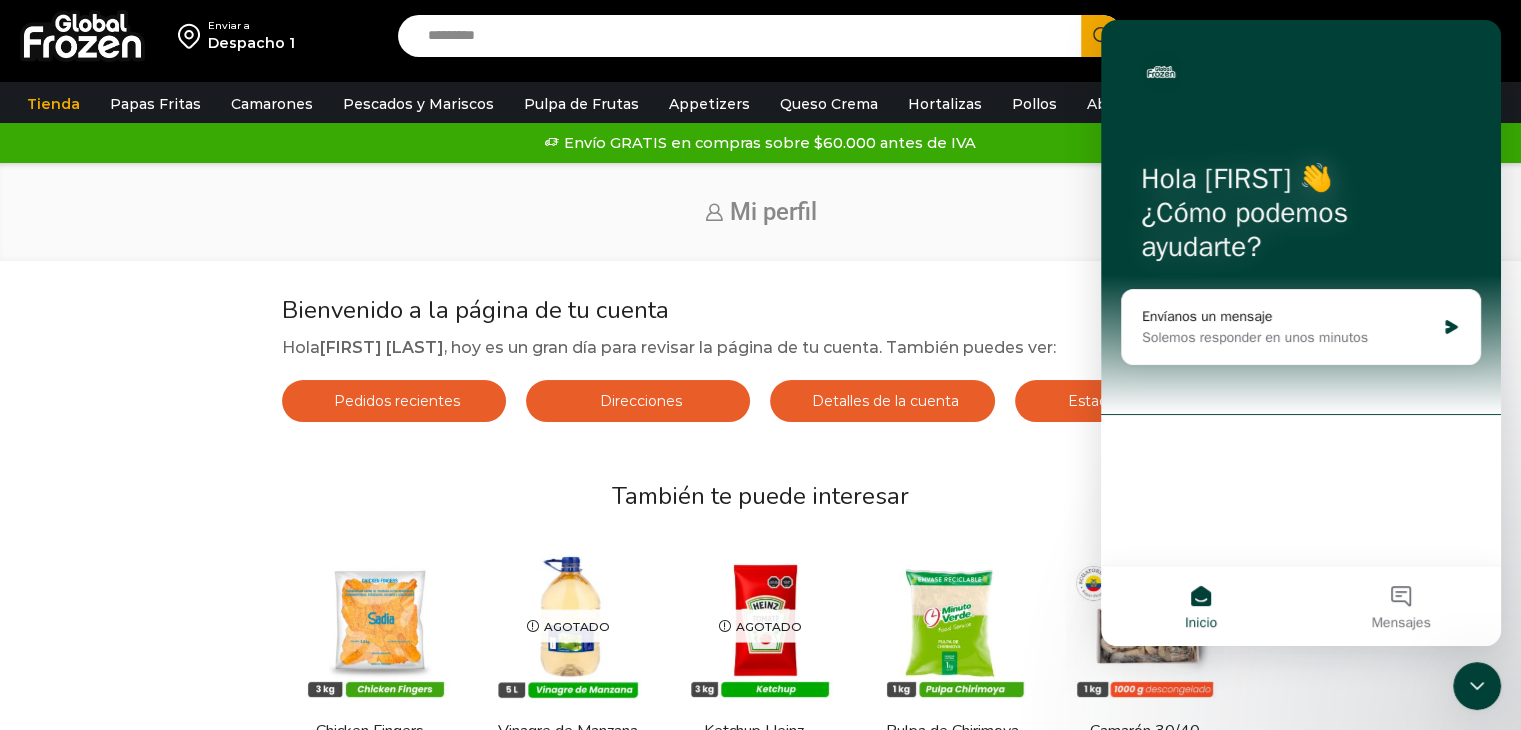 scroll, scrollTop: 0, scrollLeft: 0, axis: both 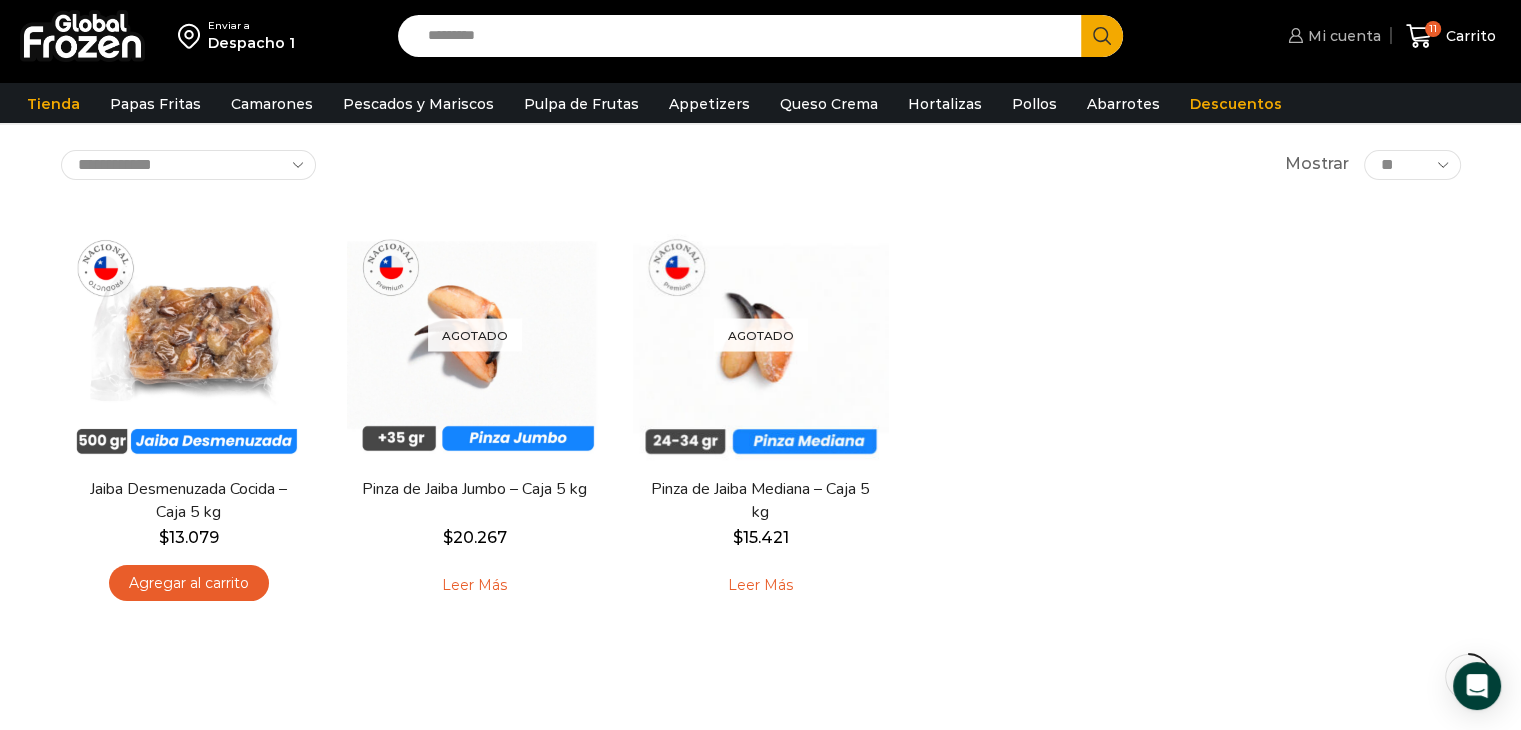 click on "Mi cuenta" at bounding box center (1342, 36) 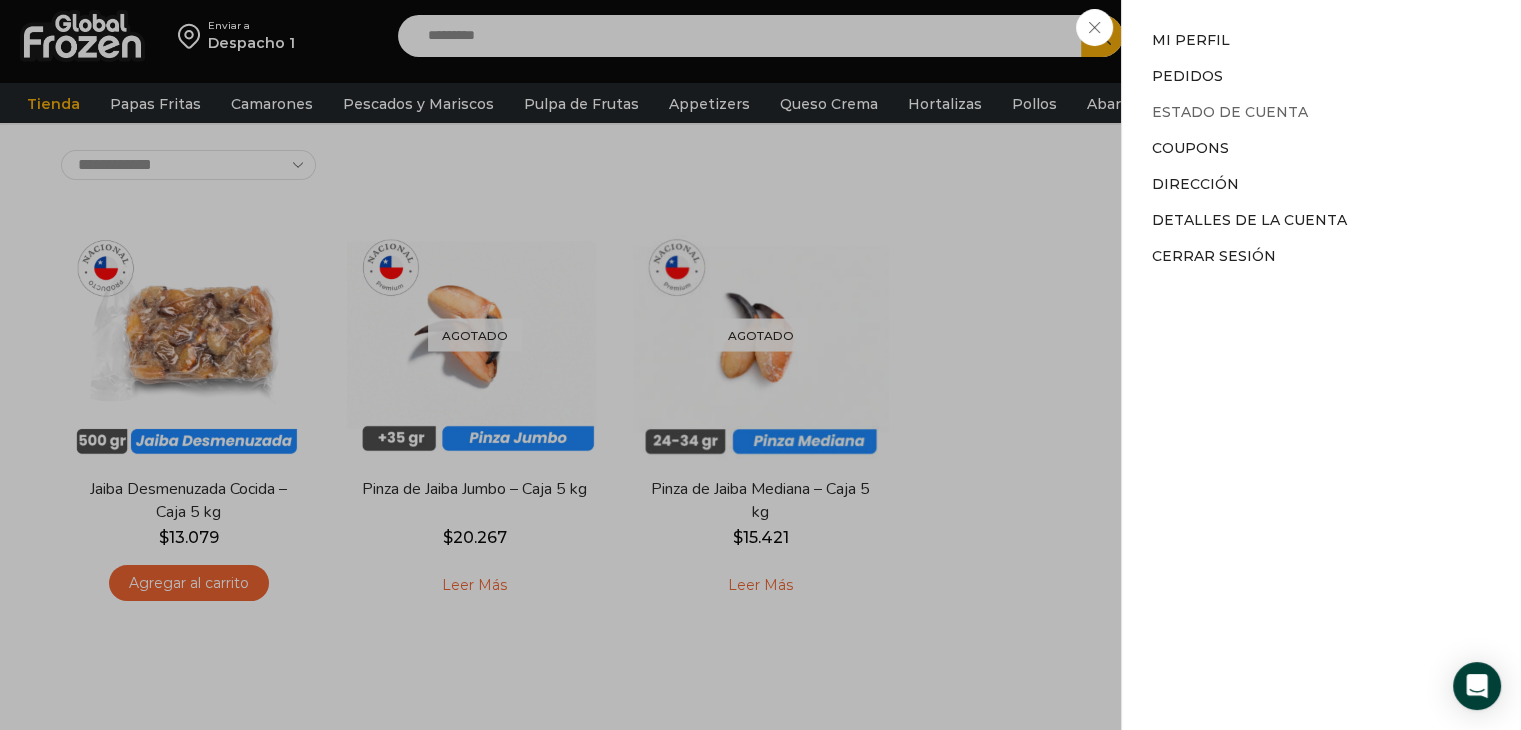 click on "Estado de Cuenta" at bounding box center (1230, 112) 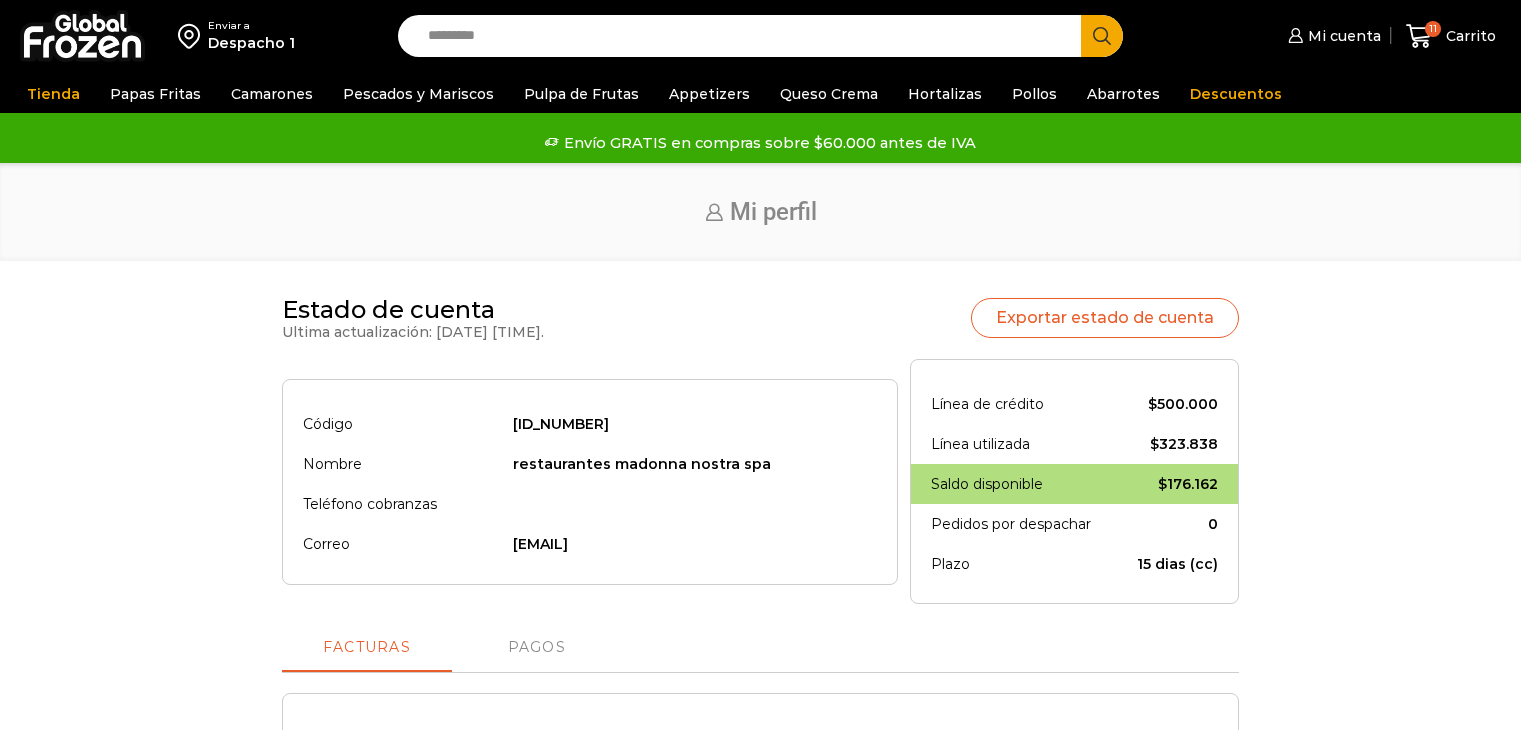 scroll, scrollTop: 0, scrollLeft: 0, axis: both 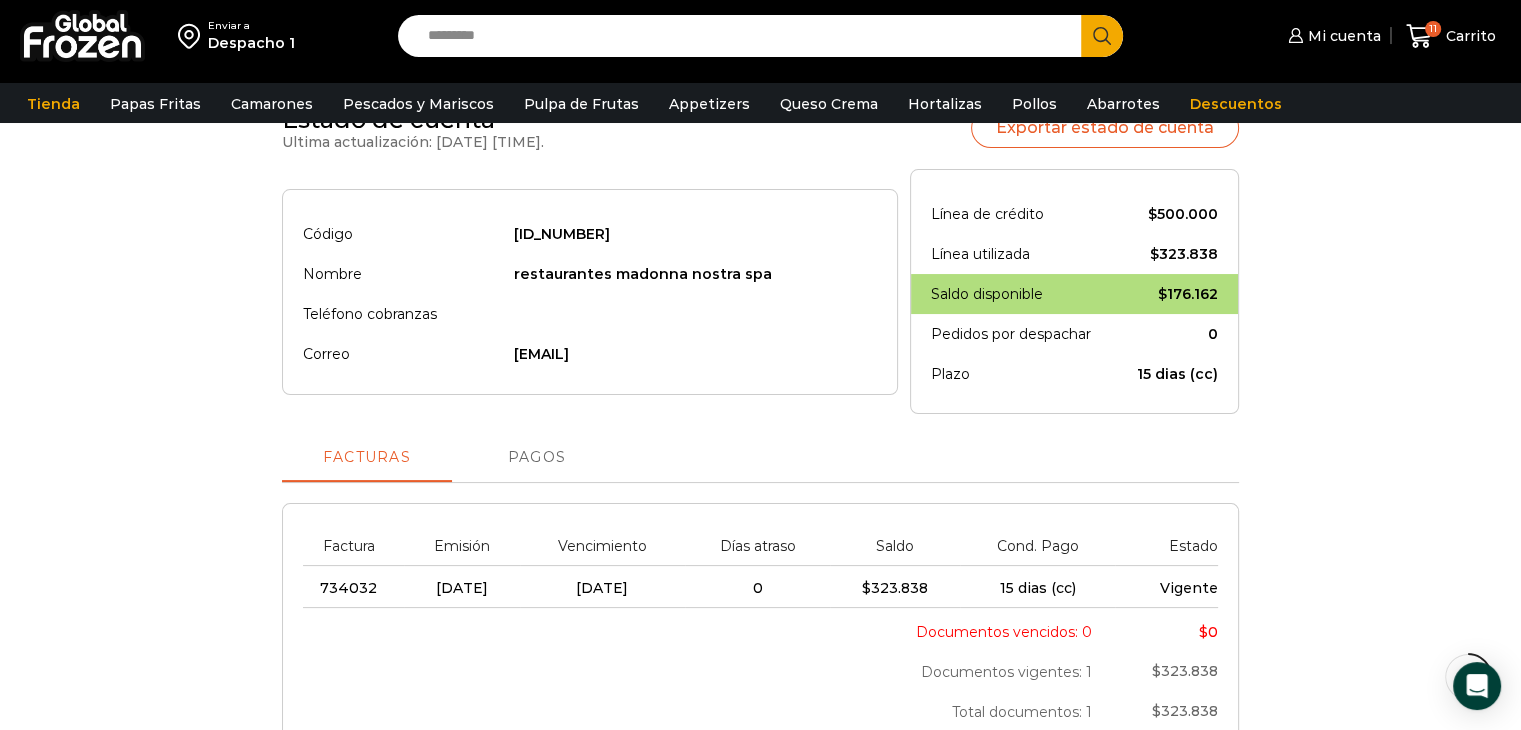 click on "Pagos" at bounding box center (537, 458) 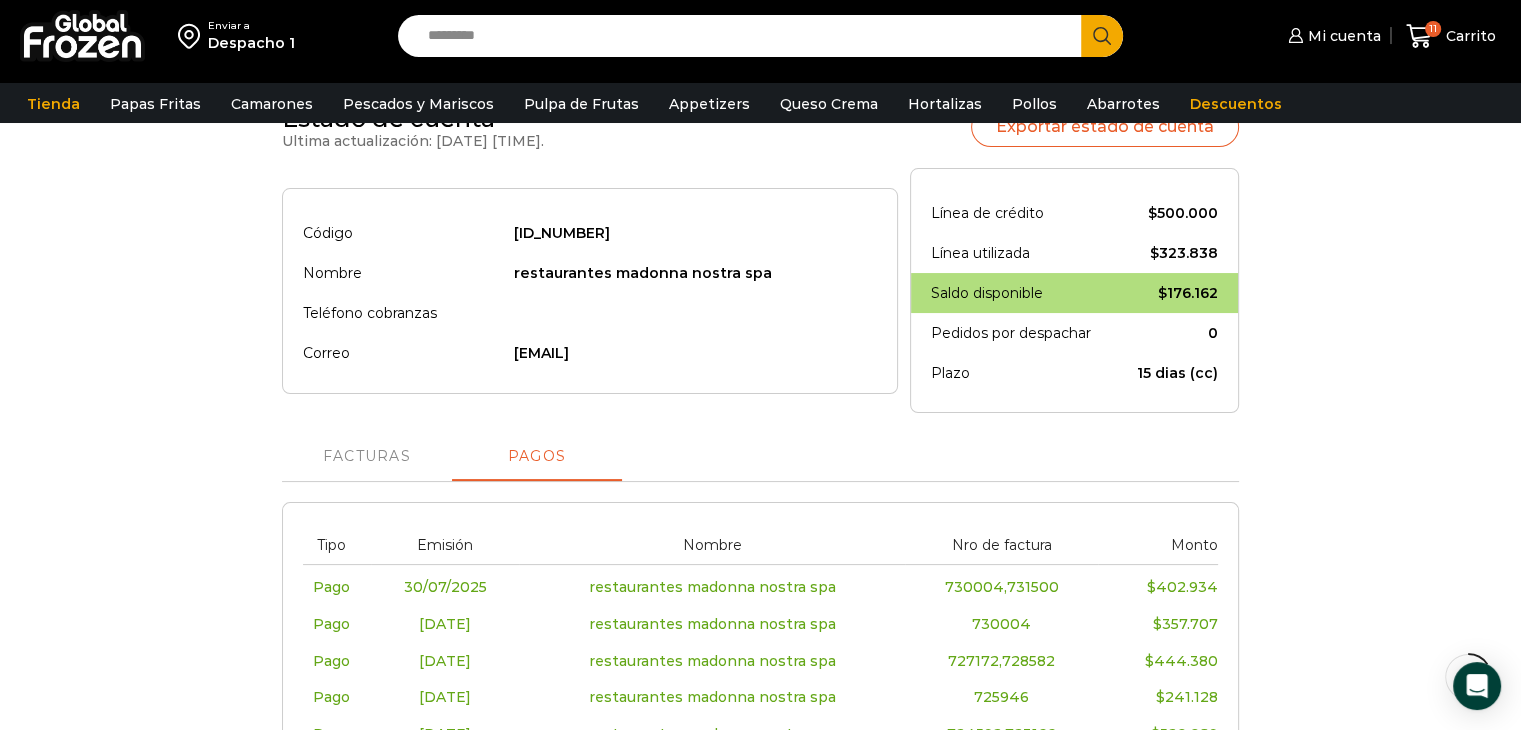 scroll, scrollTop: 200, scrollLeft: 0, axis: vertical 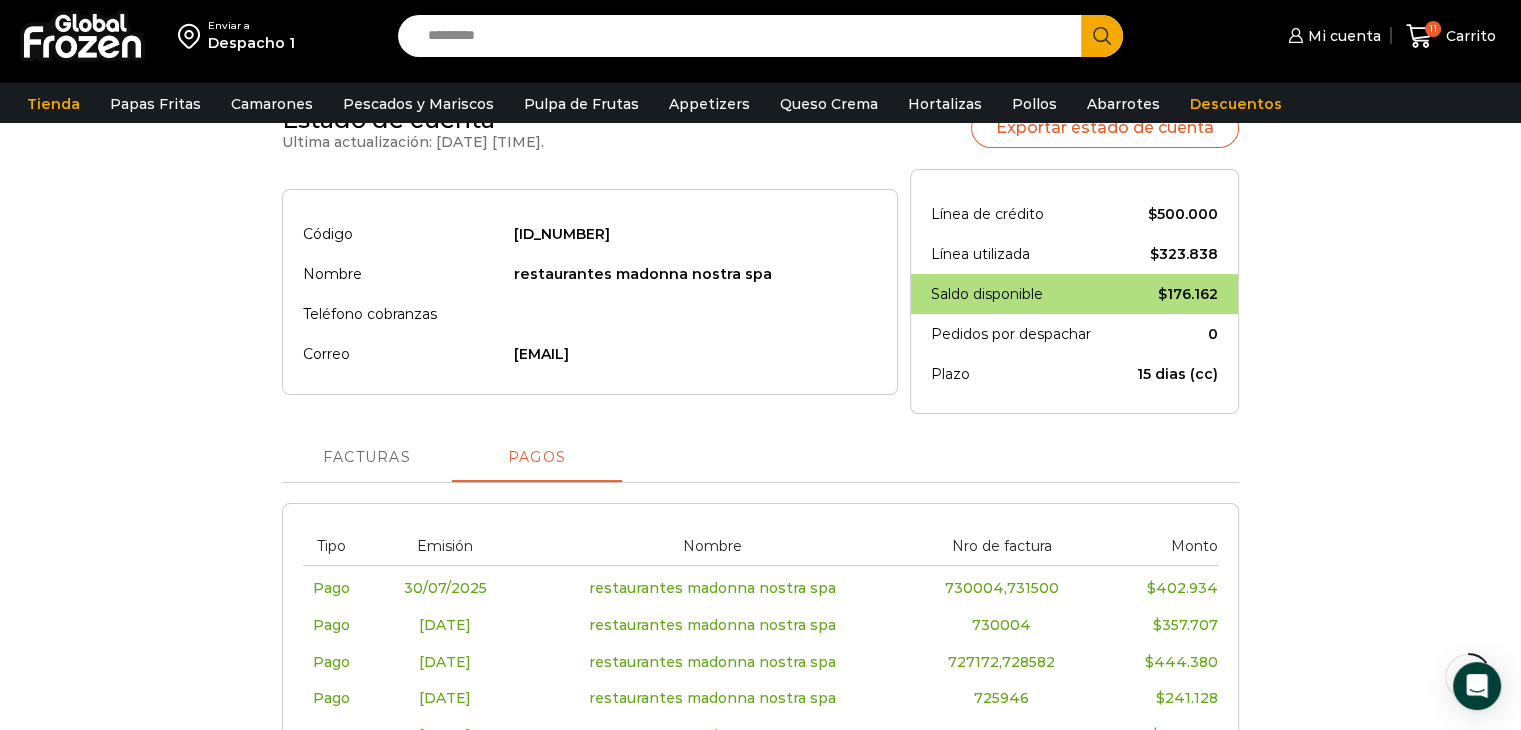 click on "Facturas" at bounding box center (367, 458) 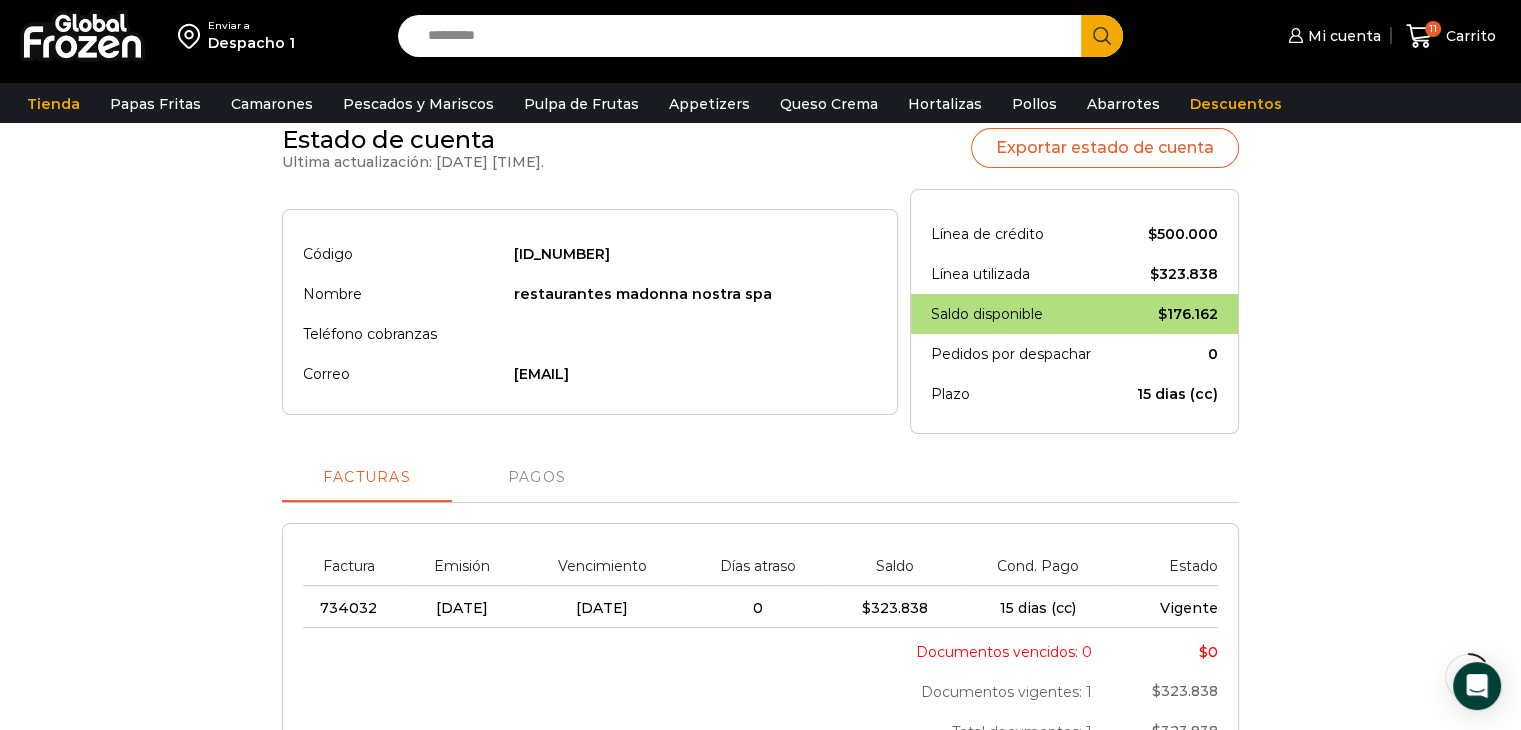 scroll, scrollTop: 200, scrollLeft: 0, axis: vertical 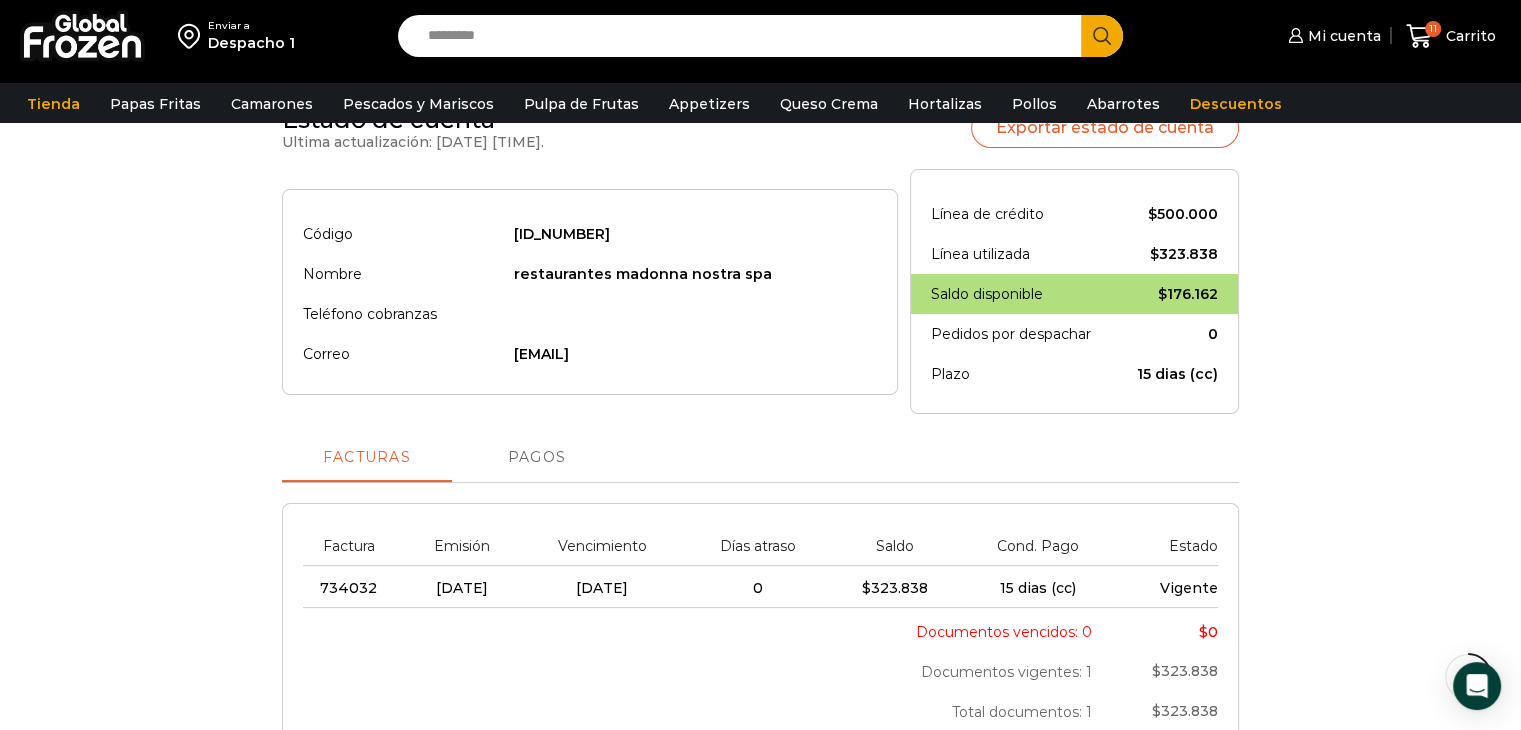 click on "Pagos" at bounding box center [537, 458] 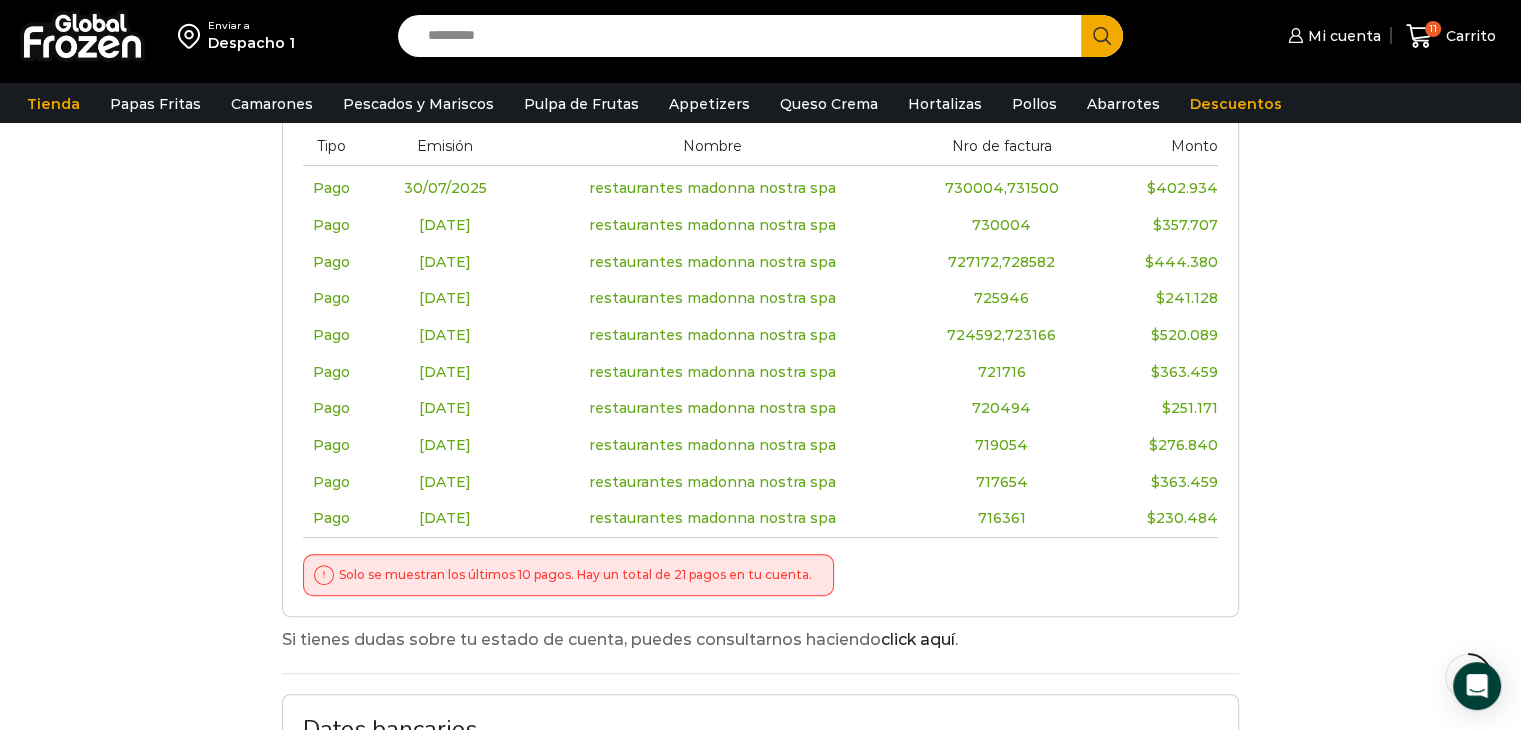 scroll, scrollTop: 200, scrollLeft: 0, axis: vertical 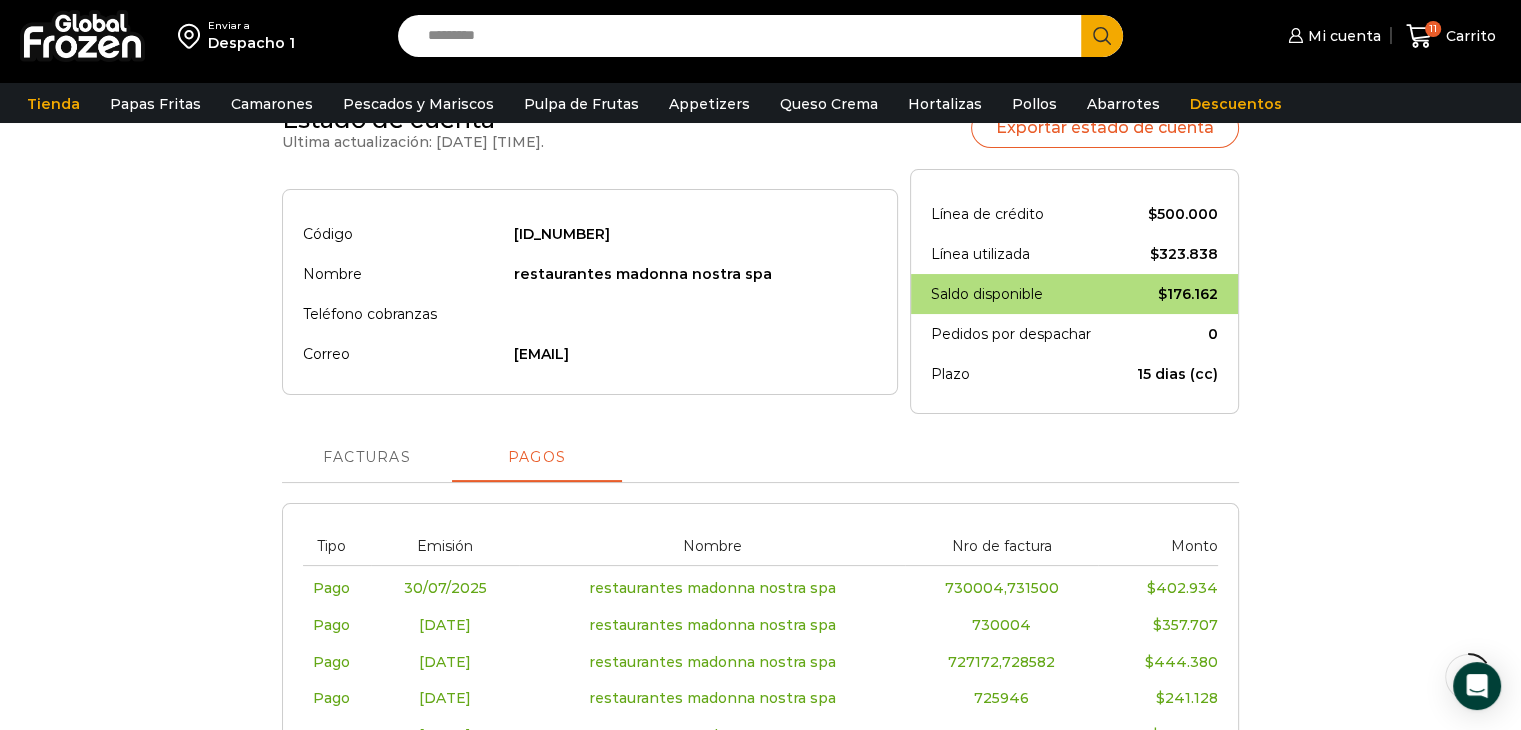 click on "Facturas" at bounding box center (367, 458) 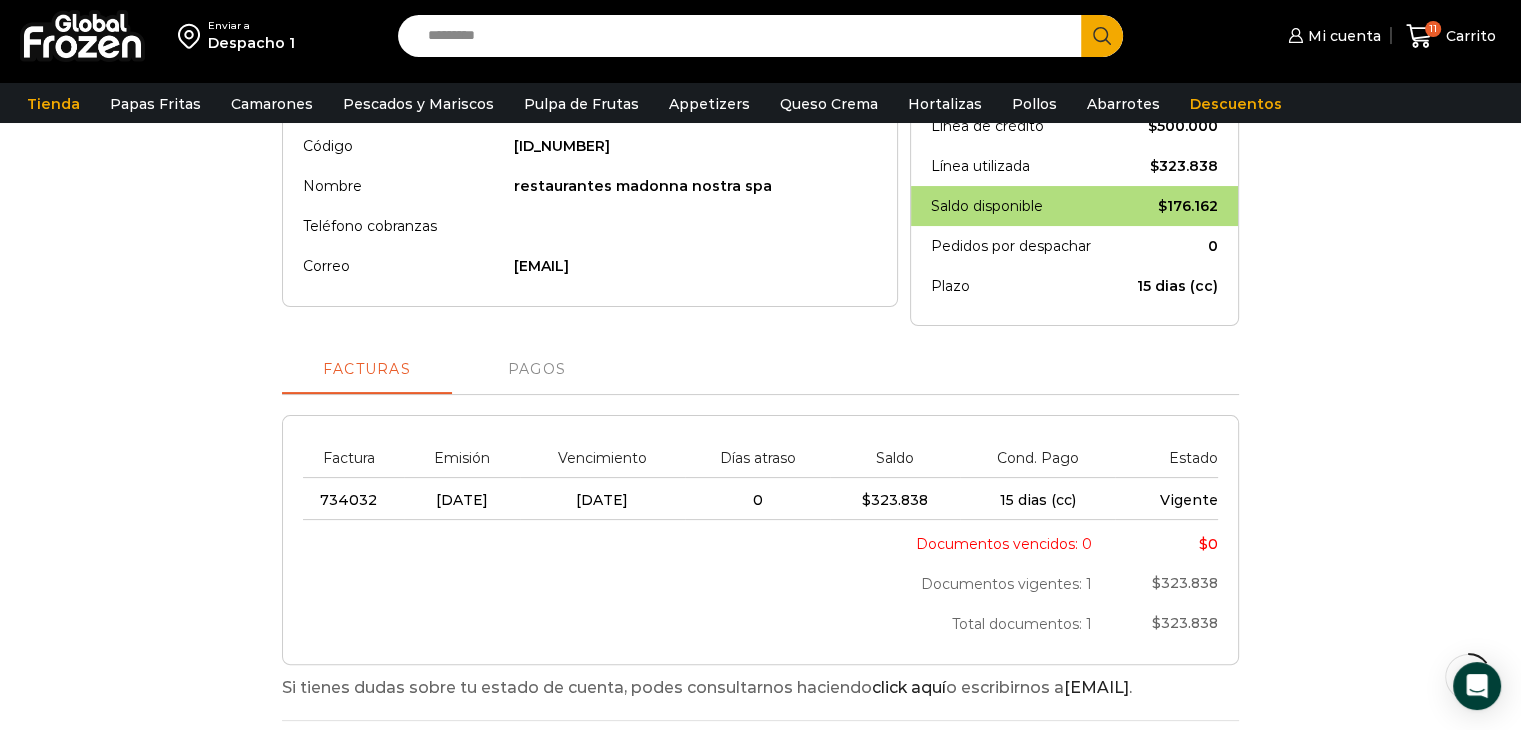 scroll, scrollTop: 400, scrollLeft: 0, axis: vertical 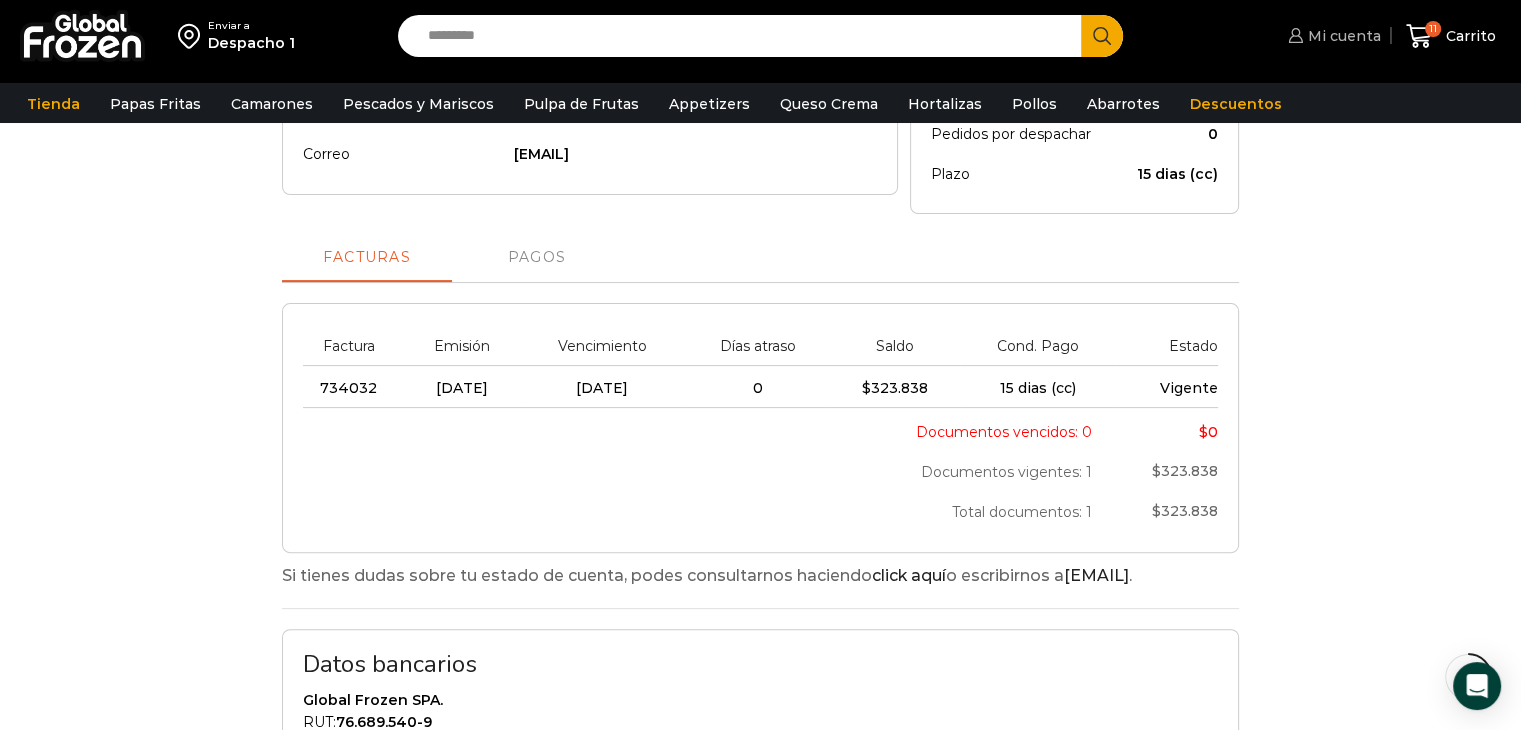 click on "Mi cuenta" at bounding box center (1342, 36) 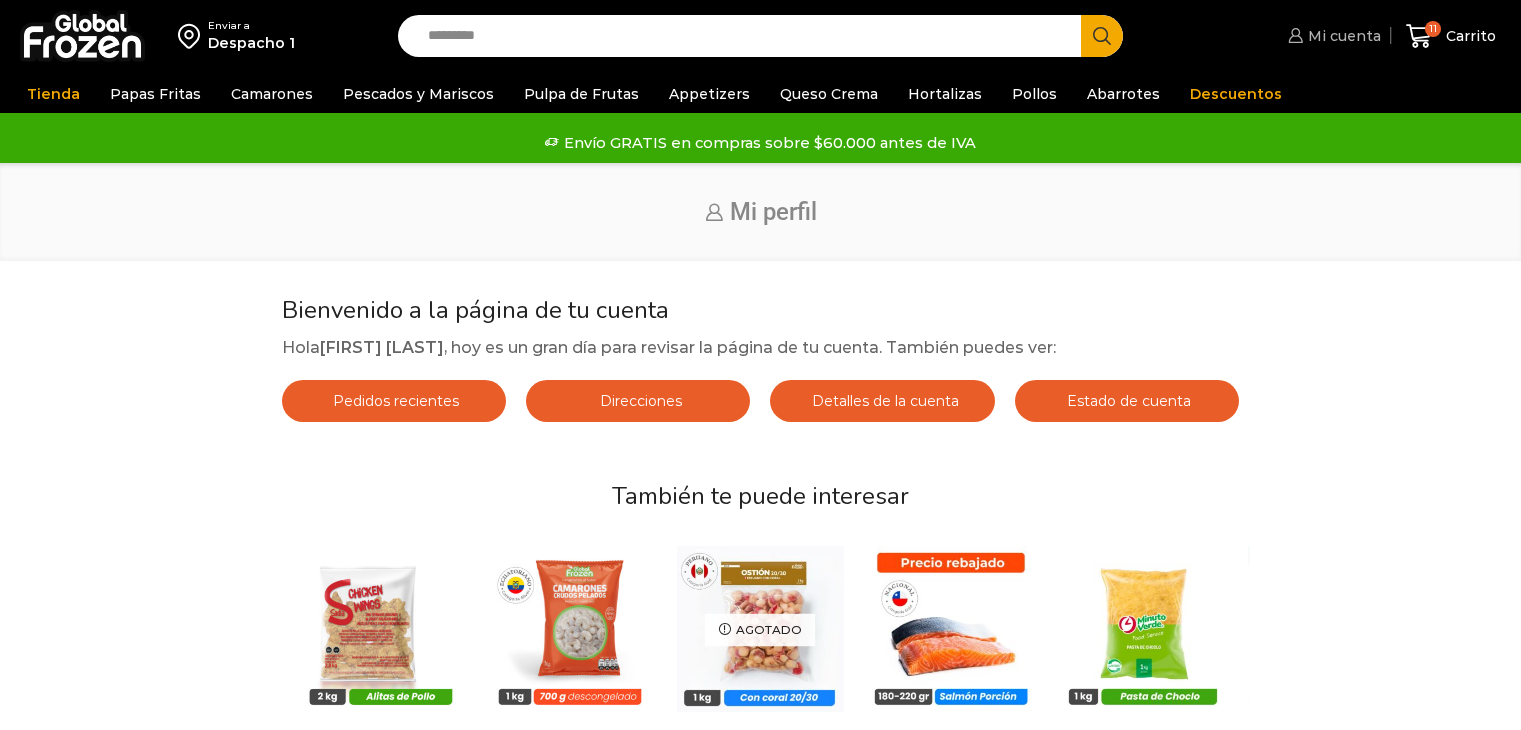 scroll, scrollTop: 0, scrollLeft: 0, axis: both 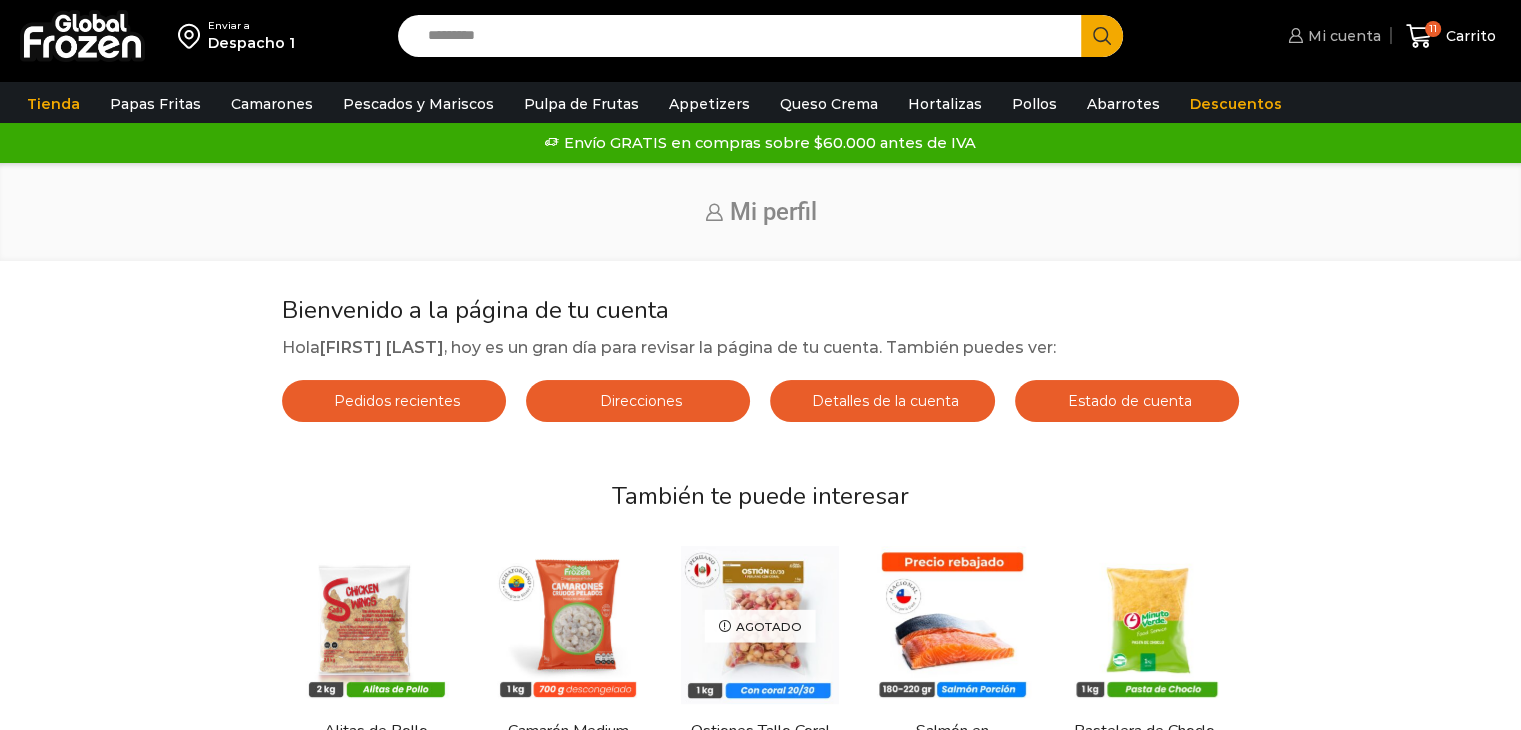 click on "Mi cuenta" at bounding box center (1342, 36) 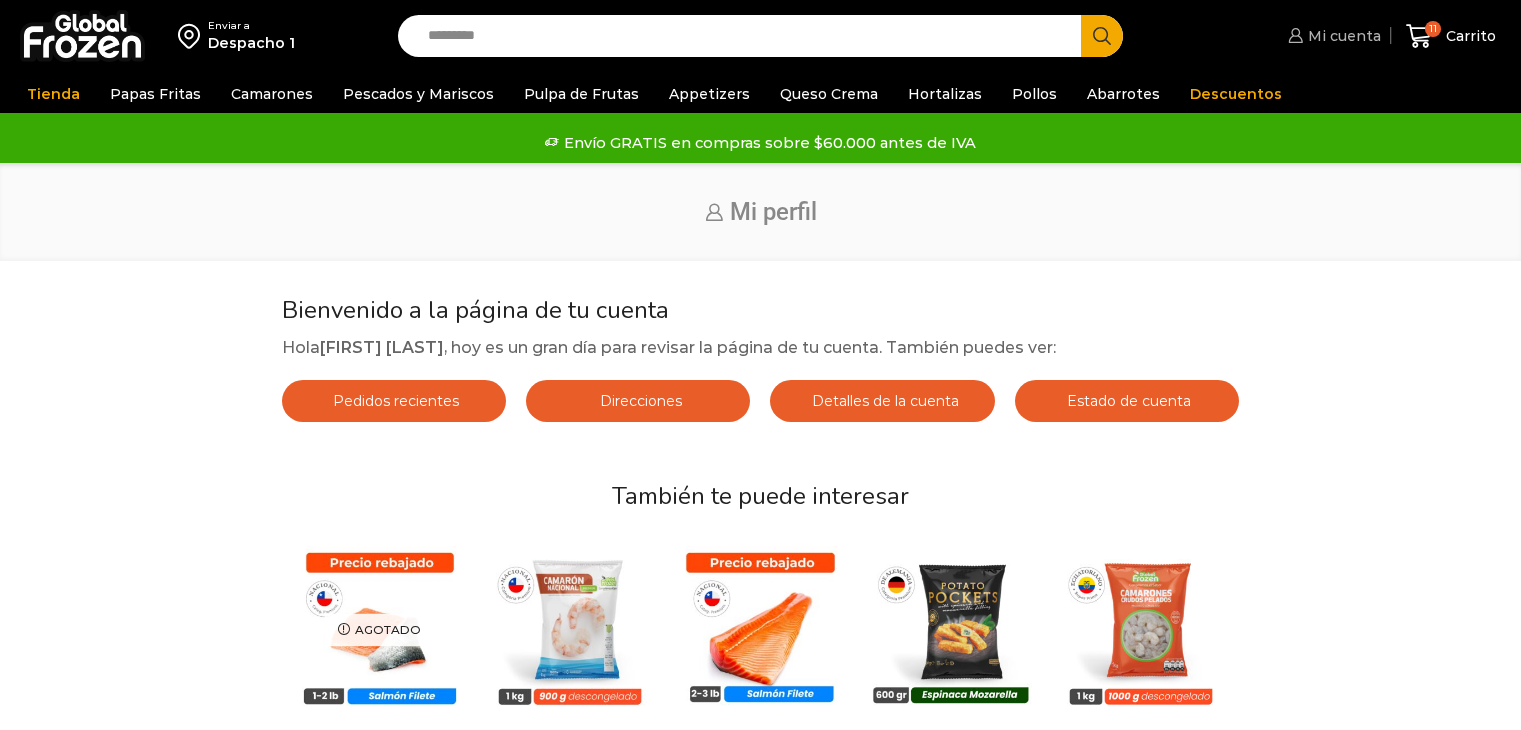 scroll, scrollTop: 0, scrollLeft: 0, axis: both 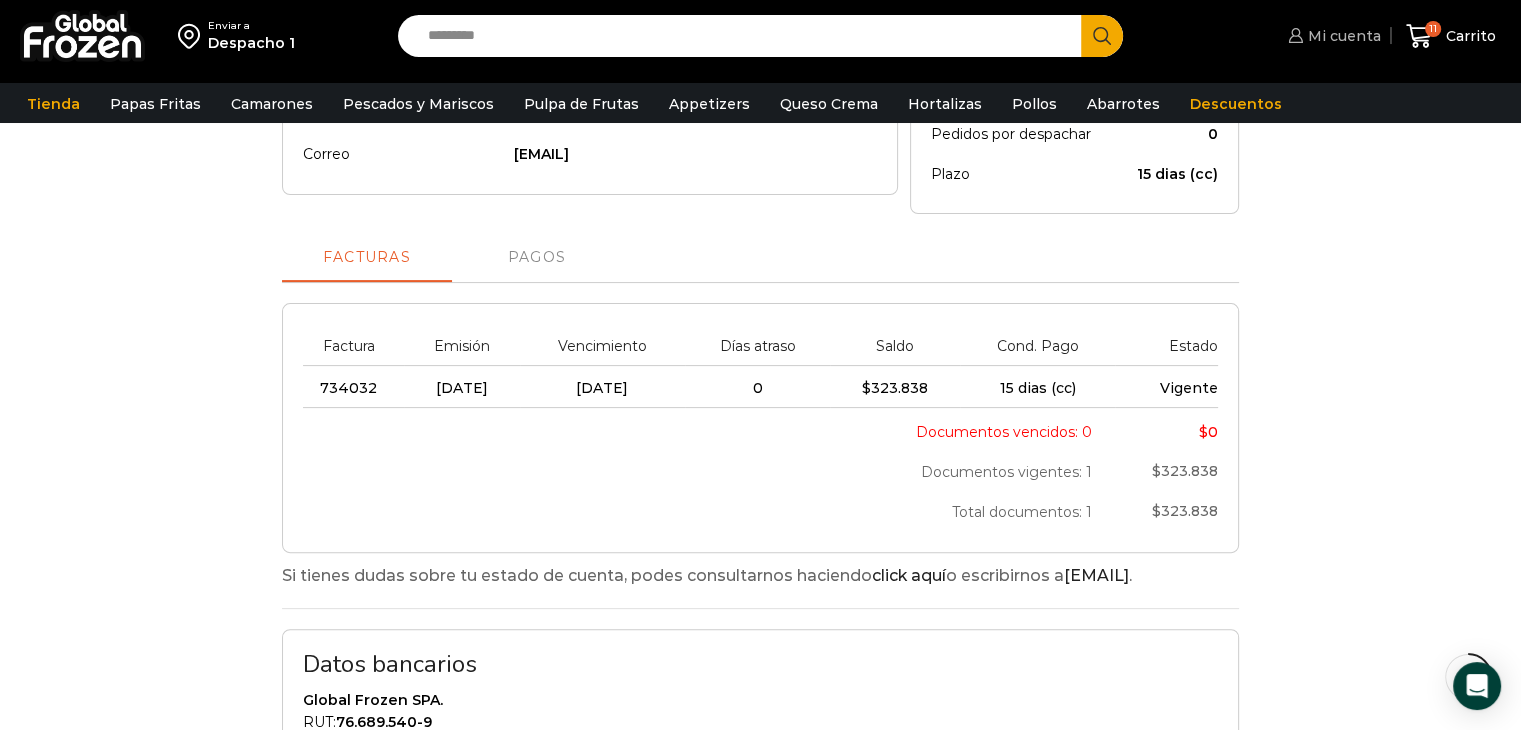 click on "Mi cuenta" at bounding box center (1342, 36) 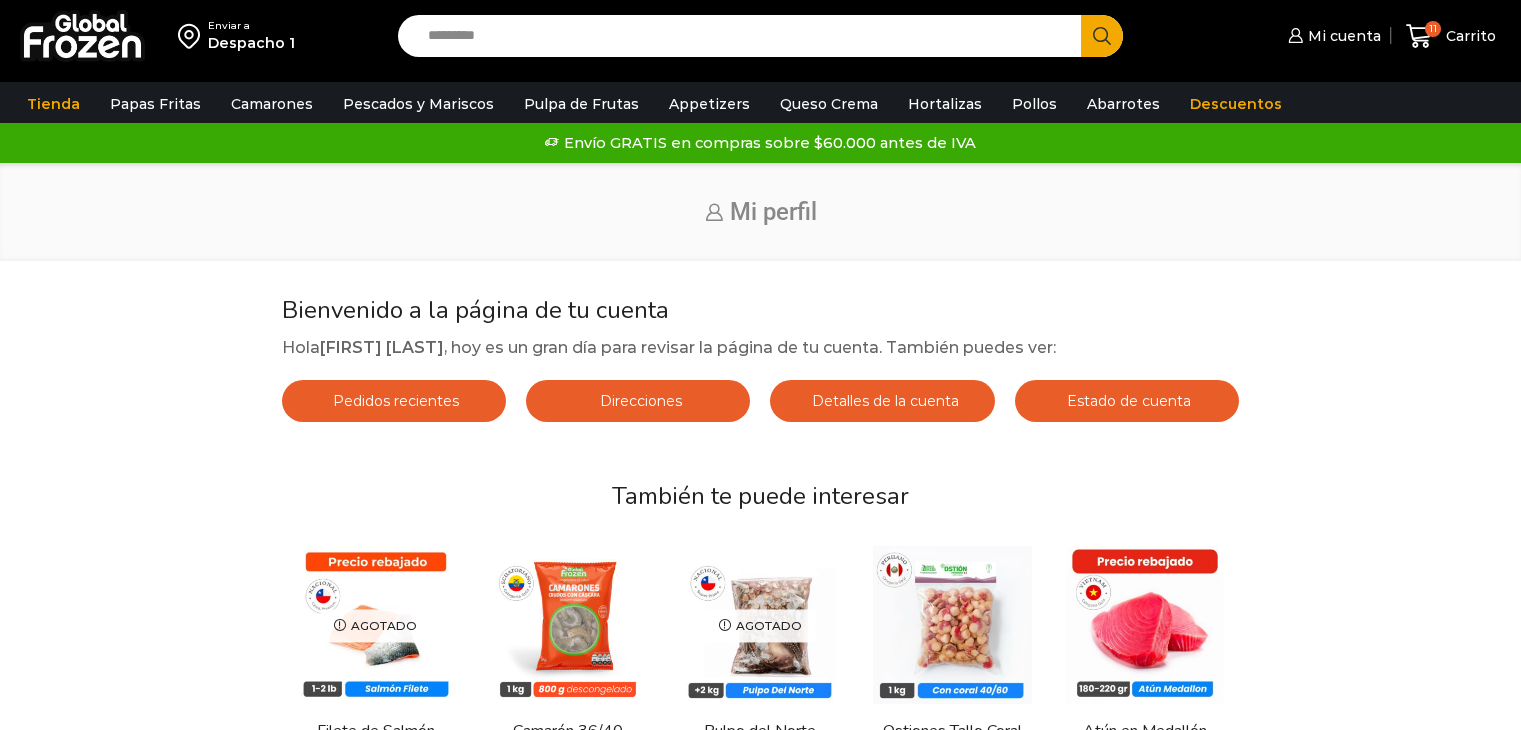 scroll, scrollTop: 0, scrollLeft: 0, axis: both 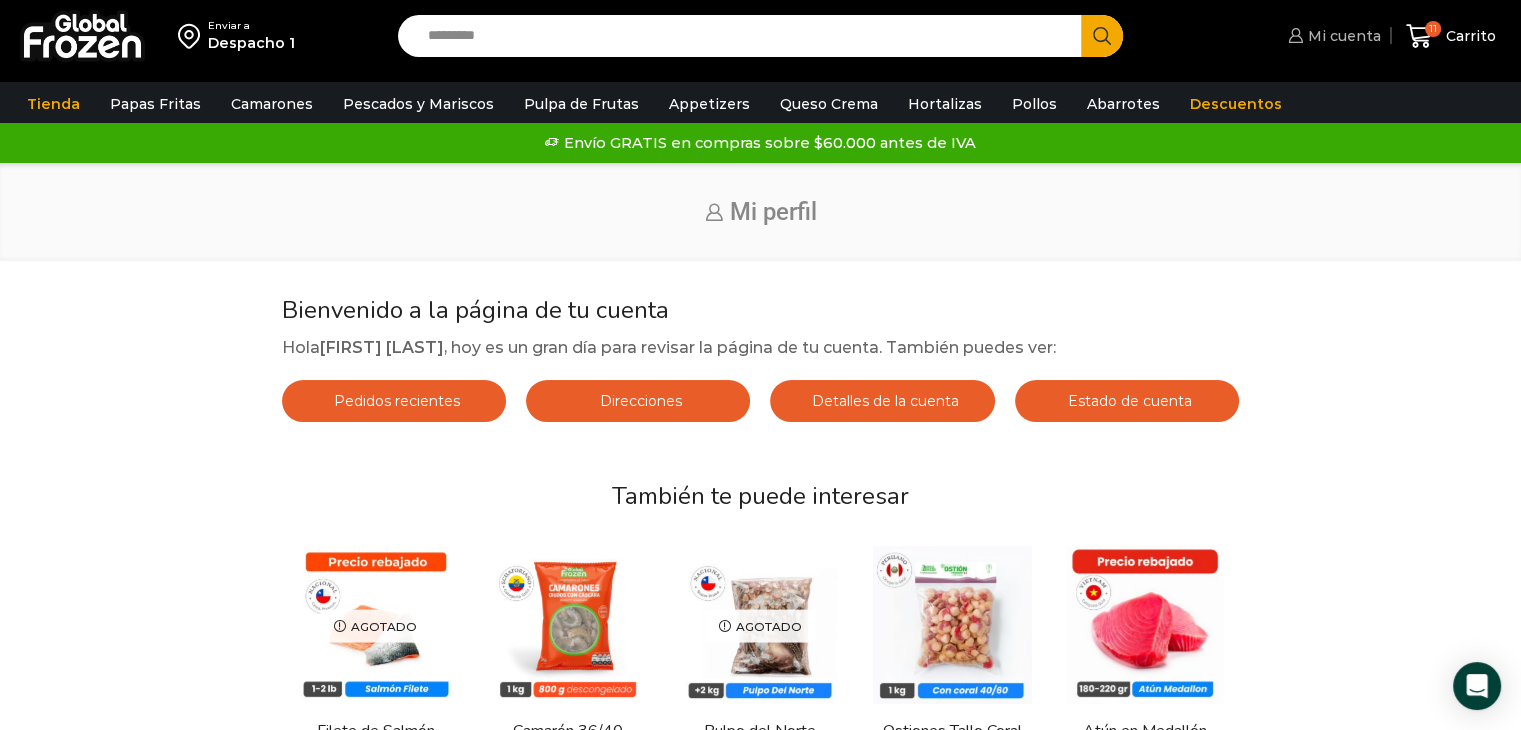 click on "Mi cuenta" at bounding box center (1342, 36) 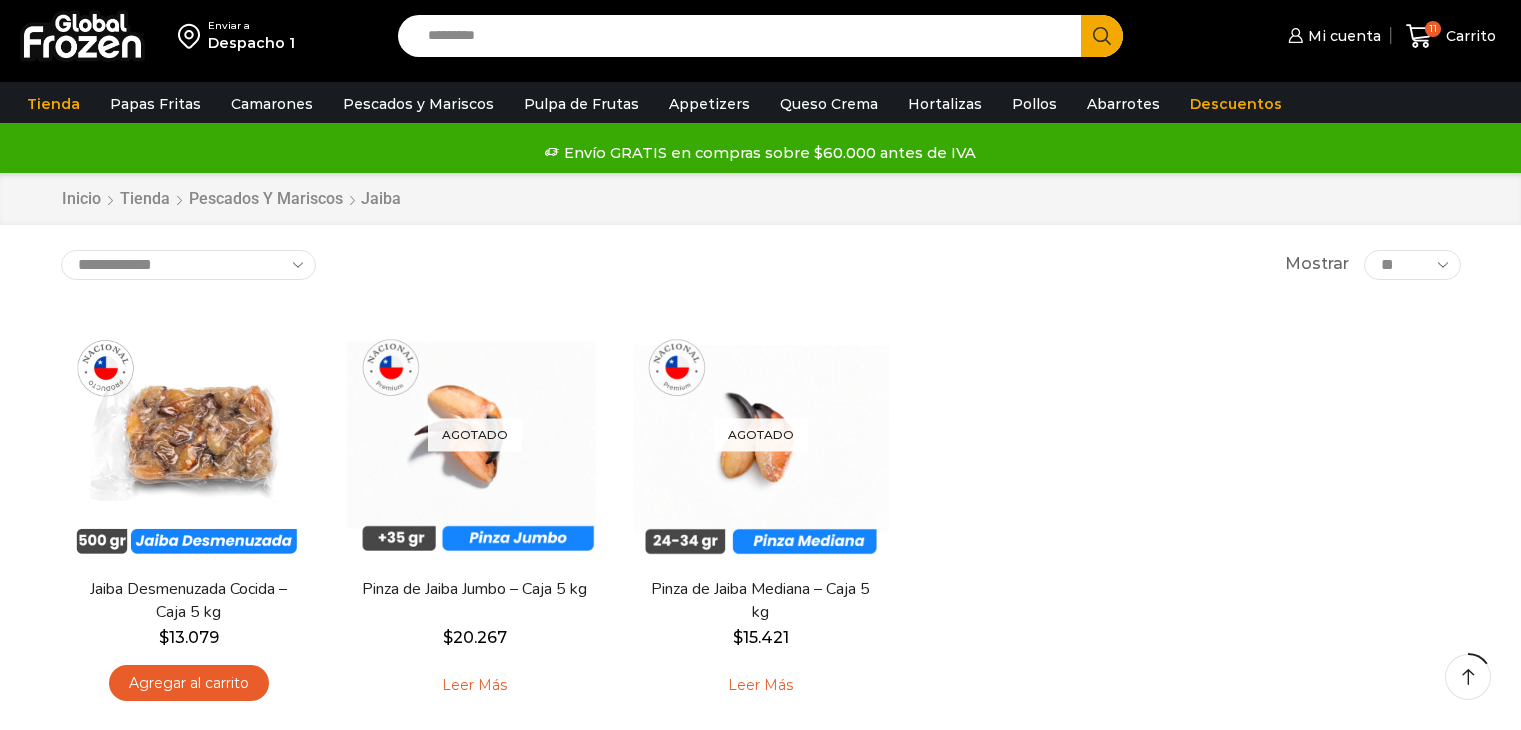 scroll, scrollTop: 89, scrollLeft: 0, axis: vertical 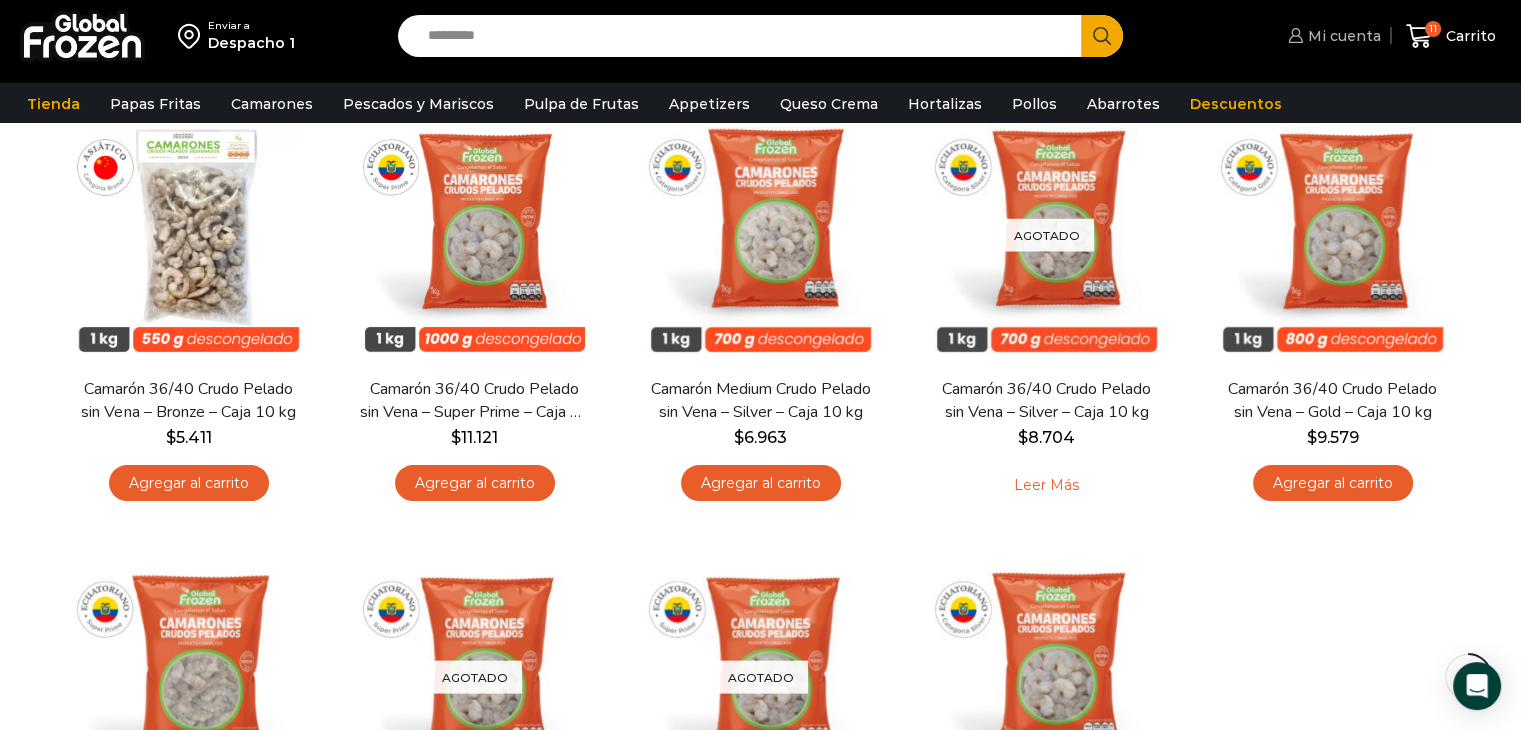 click on "Mi cuenta" at bounding box center (1342, 36) 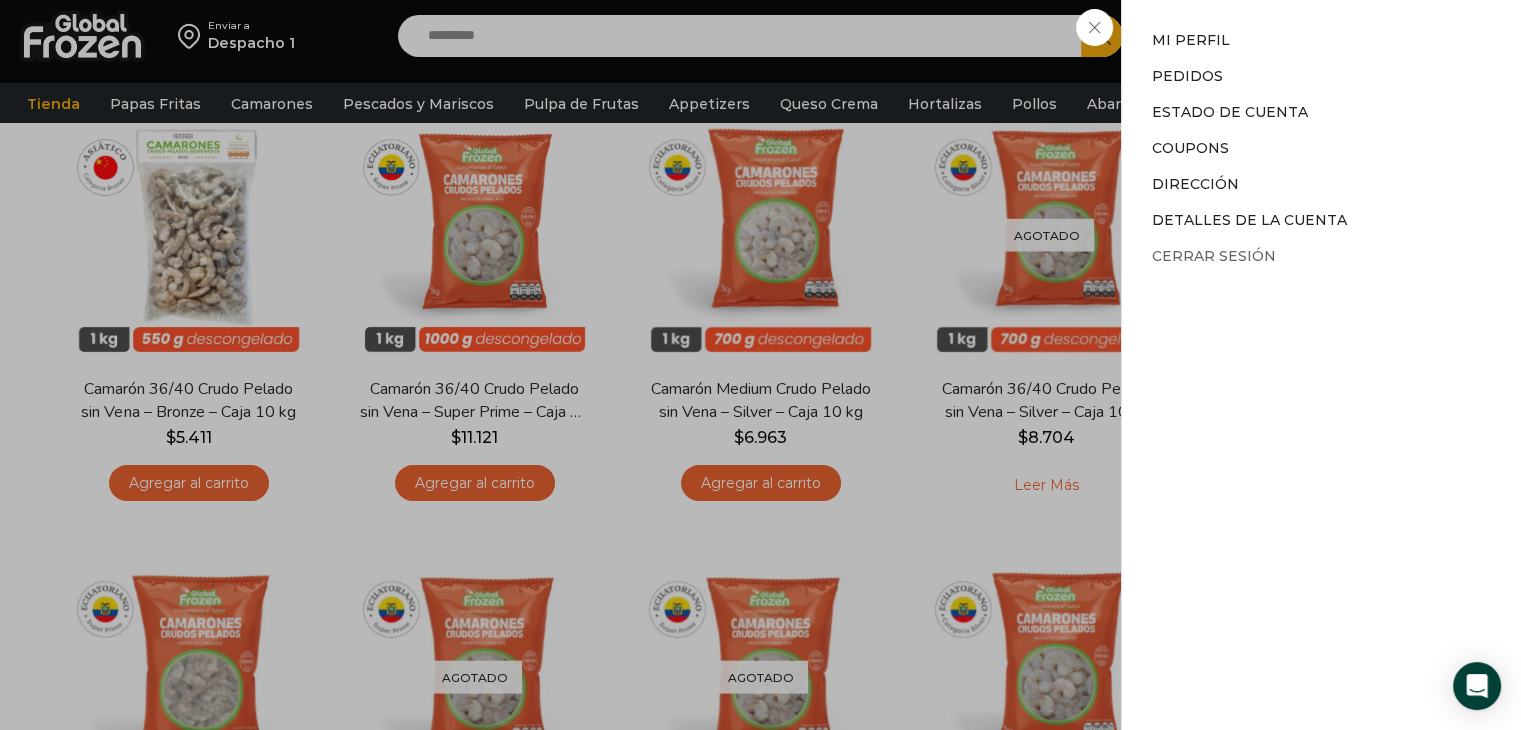 click on "Cerrar sesión" at bounding box center (1214, 256) 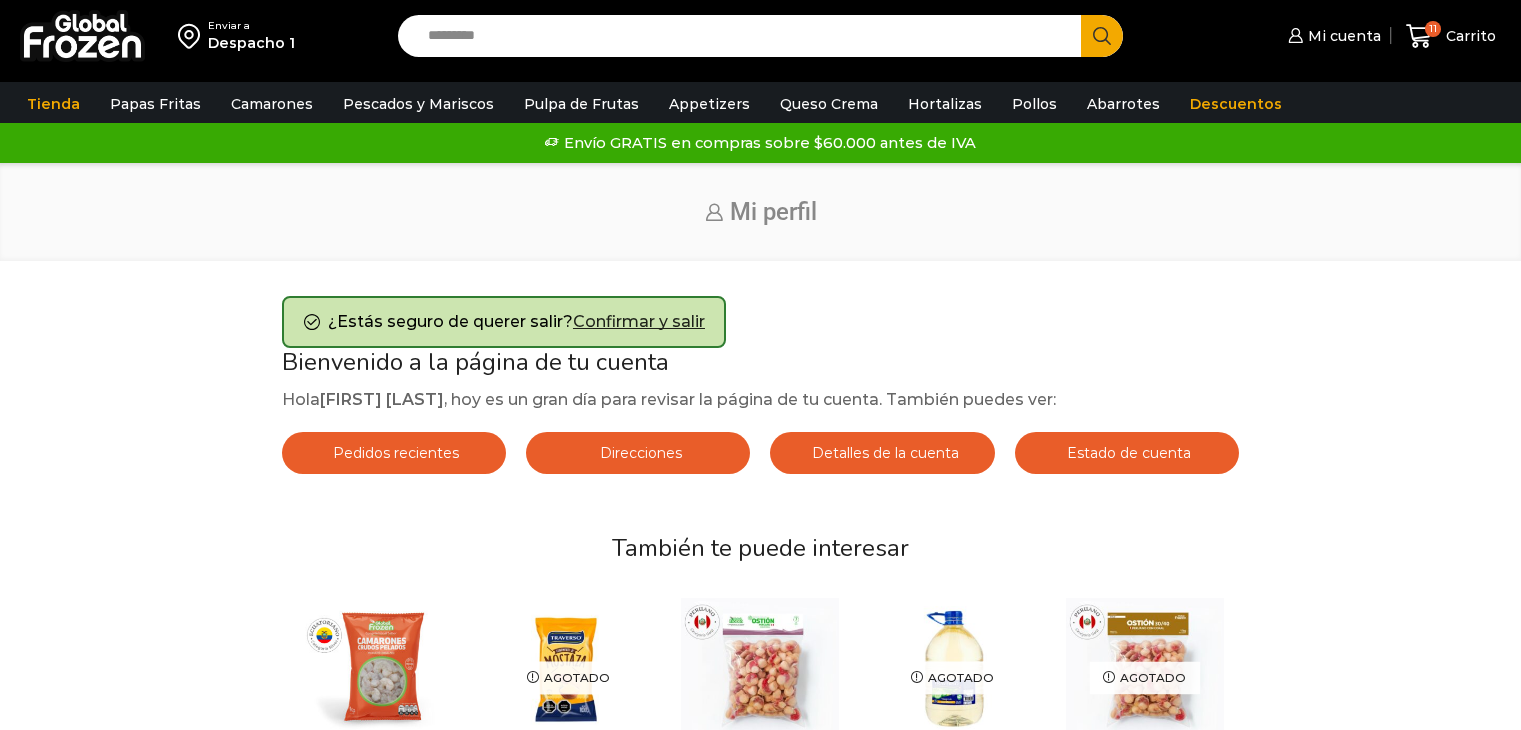 scroll, scrollTop: 0, scrollLeft: 0, axis: both 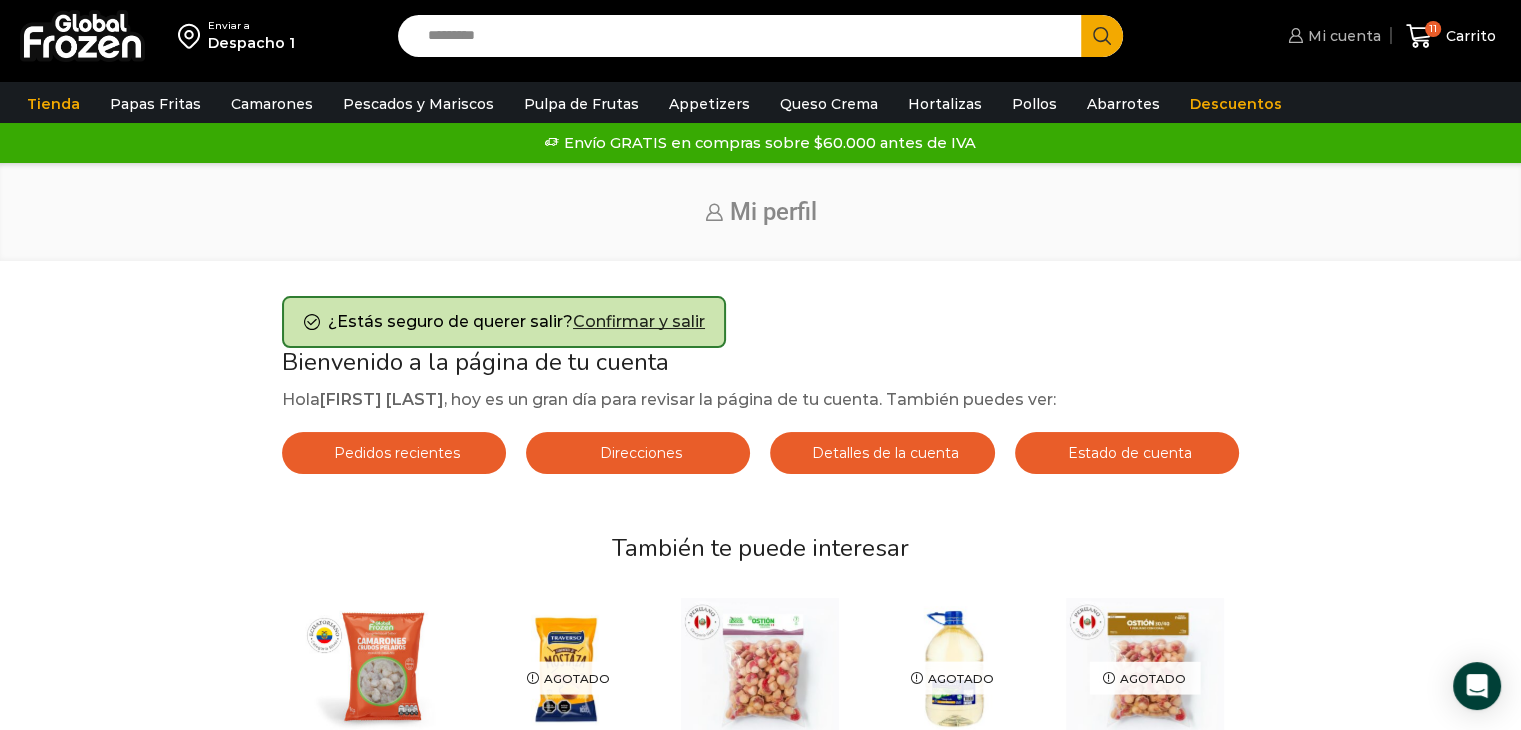 click on "Mi cuenta" at bounding box center (1342, 36) 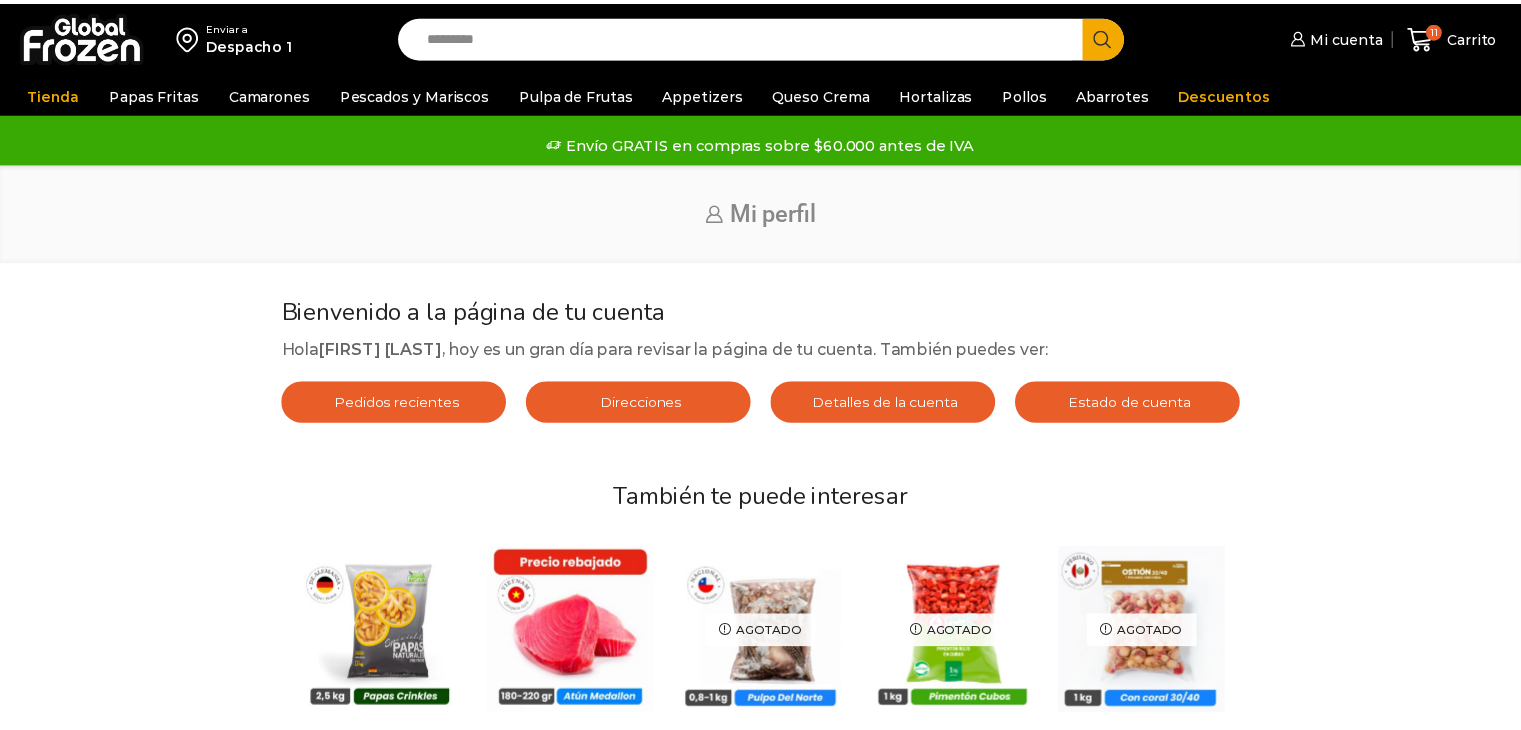 scroll, scrollTop: 0, scrollLeft: 0, axis: both 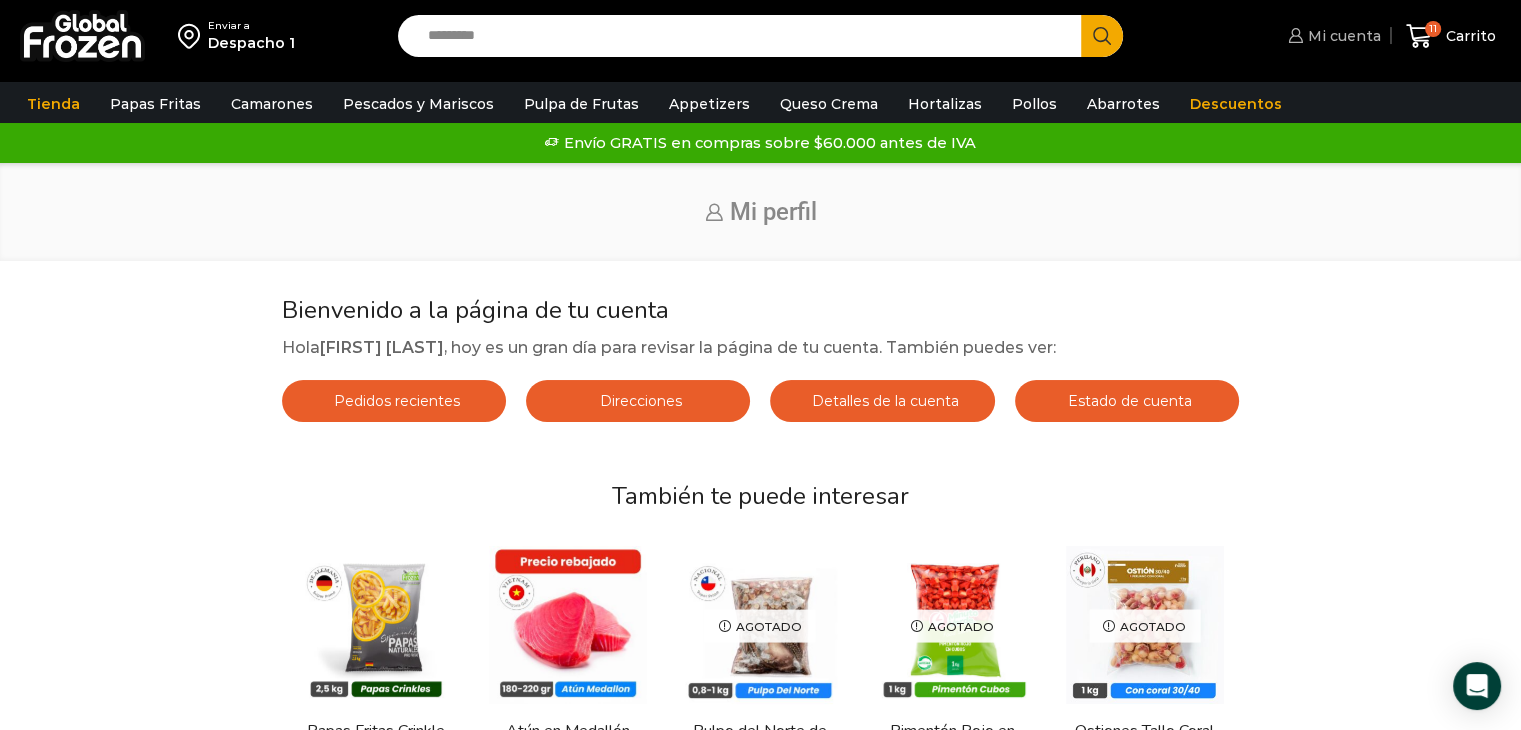 click on "Mi cuenta" at bounding box center (1342, 36) 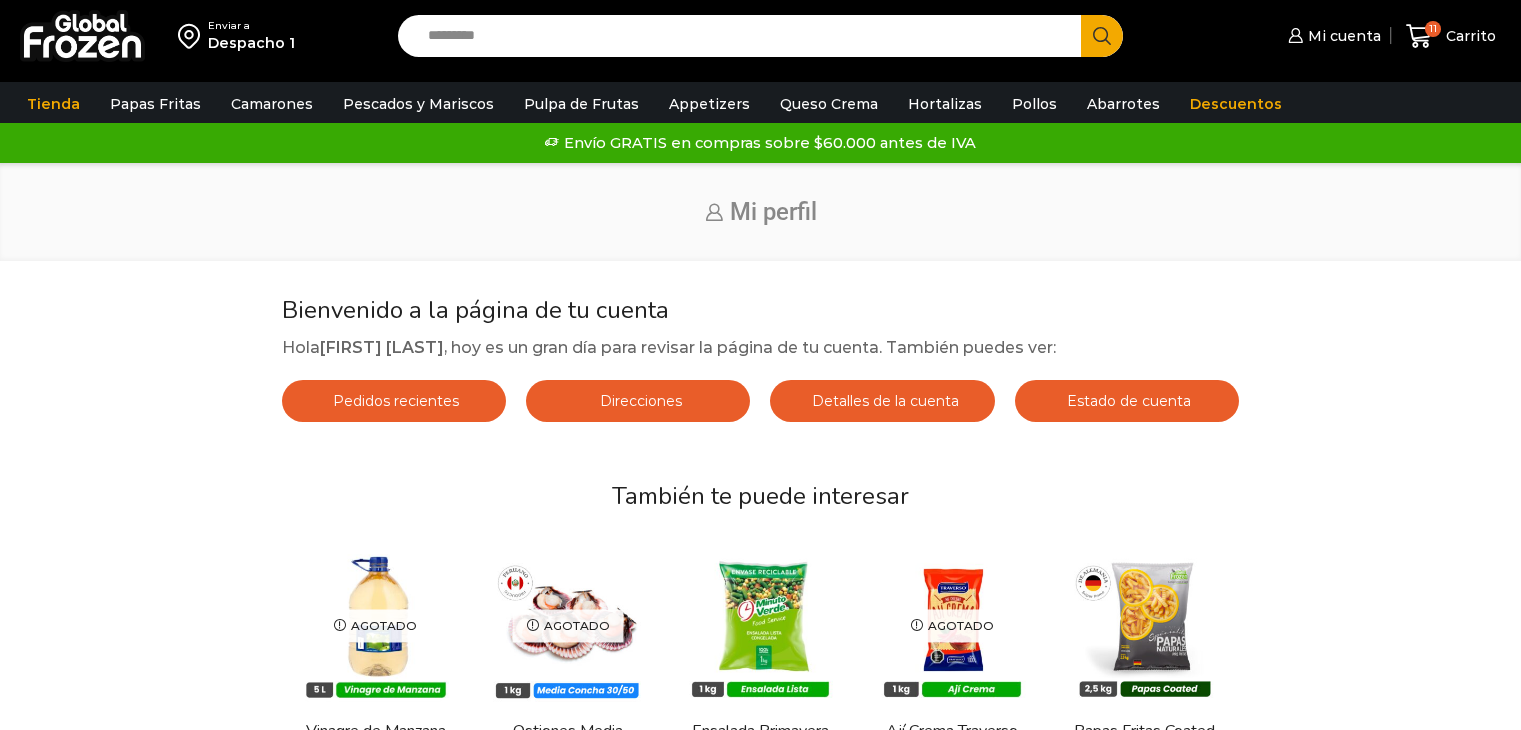 scroll, scrollTop: 0, scrollLeft: 0, axis: both 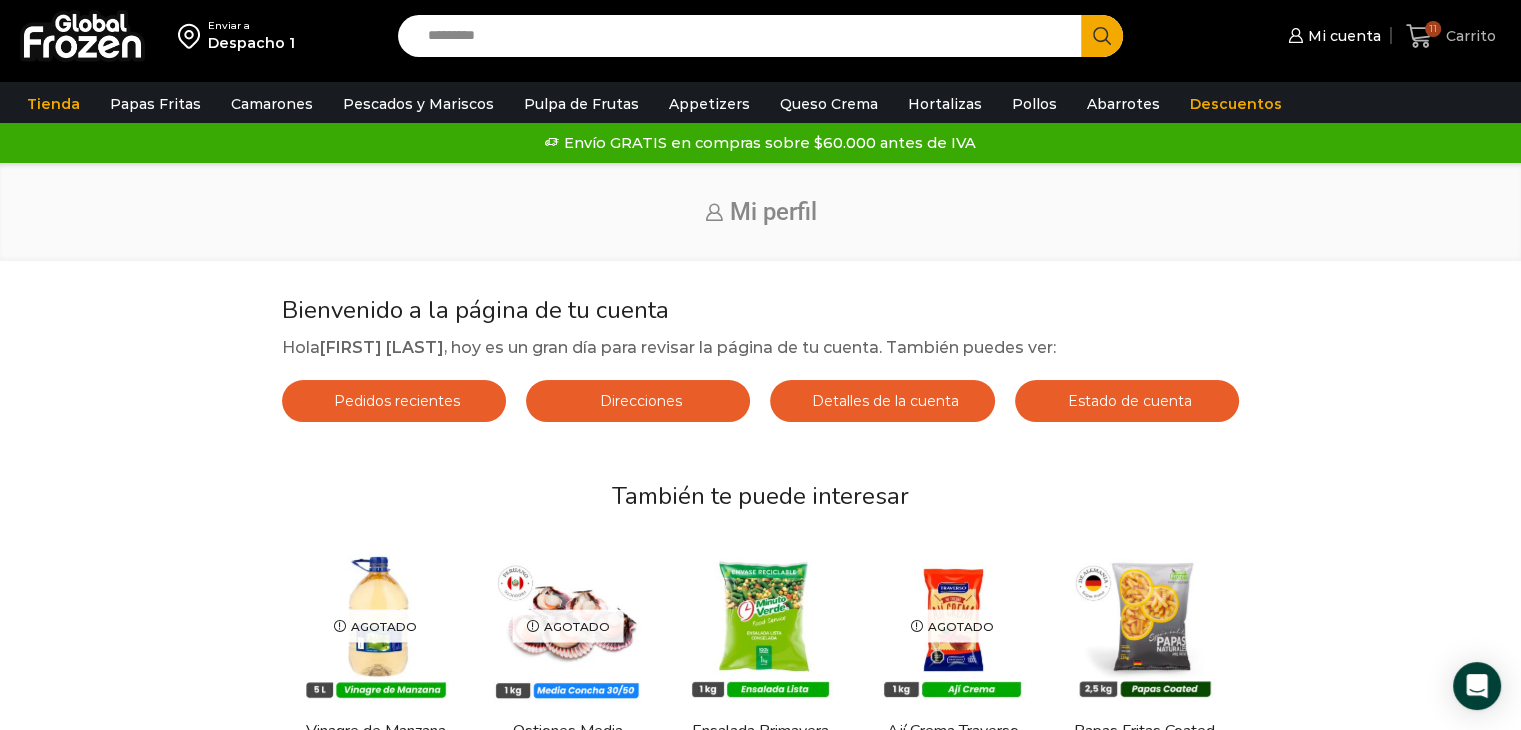 click on "11" at bounding box center [1433, 29] 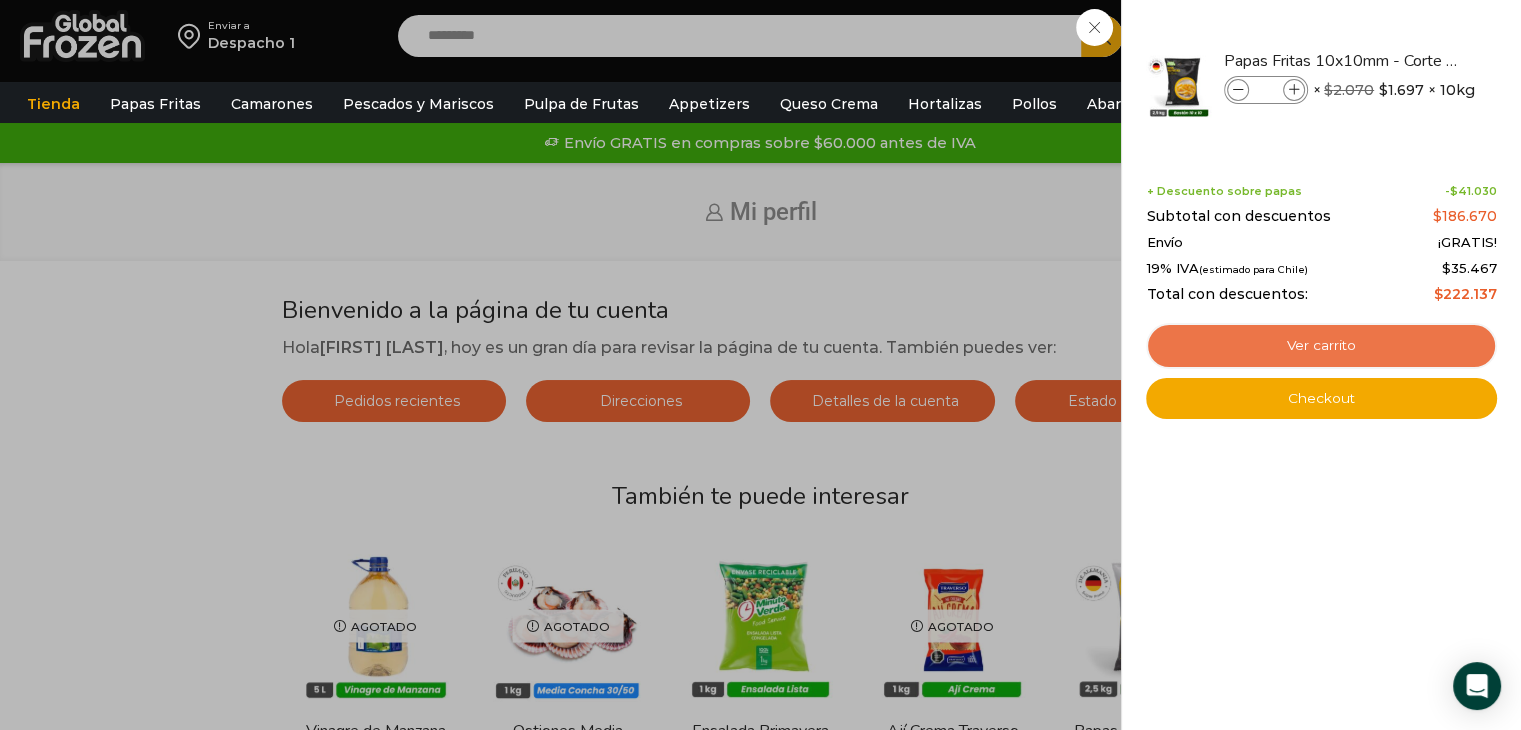 click on "Ver carrito" at bounding box center (1321, 346) 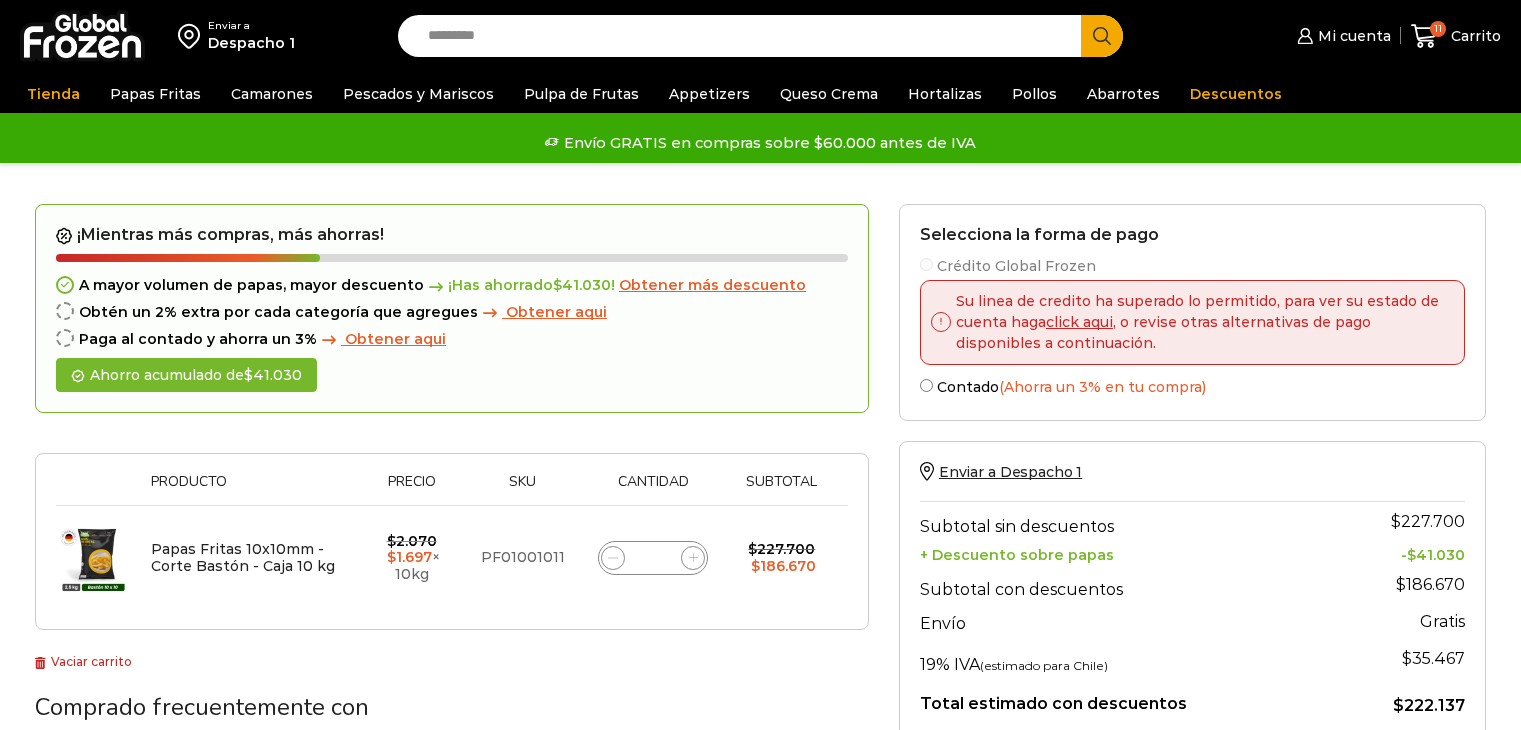 scroll, scrollTop: 0, scrollLeft: 0, axis: both 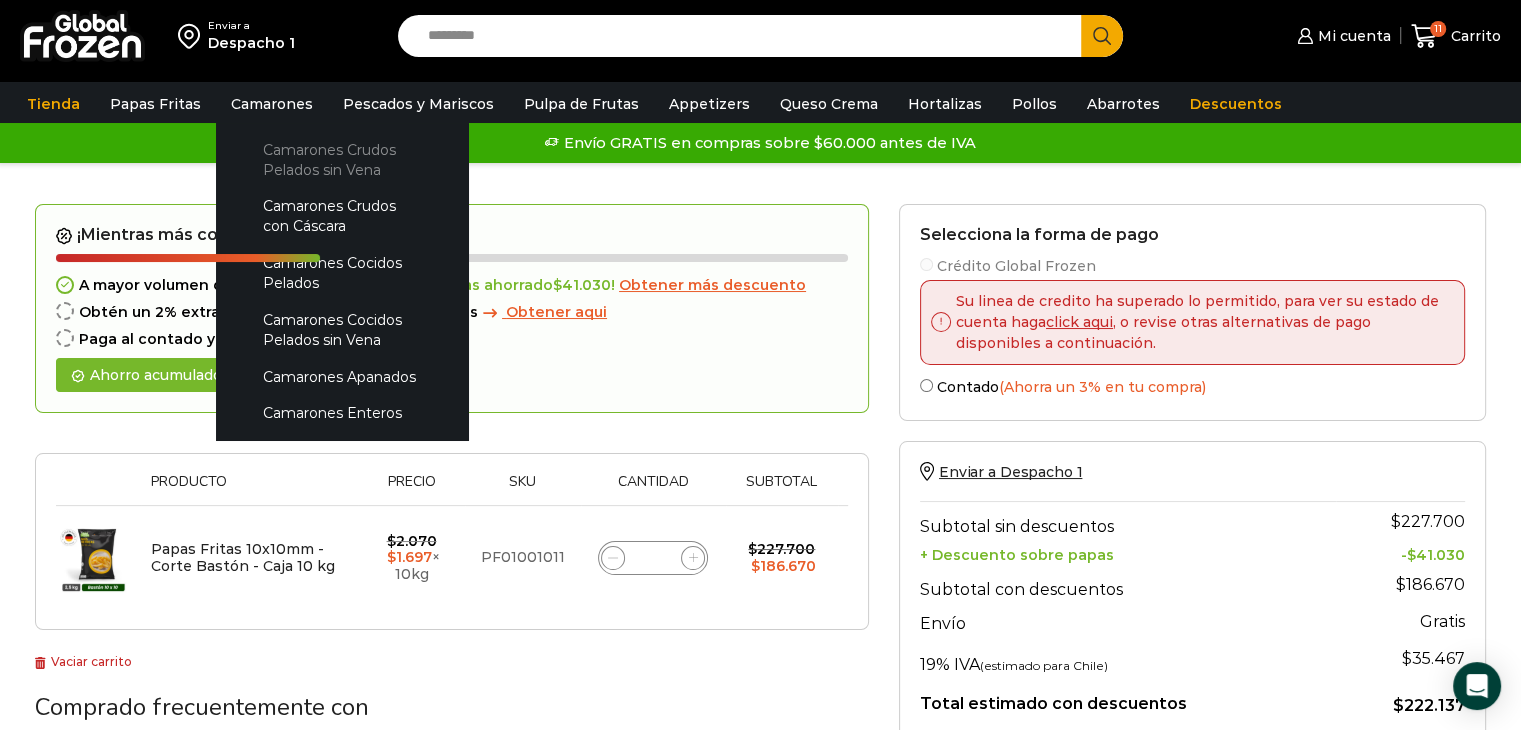 click on "Camarones Crudos Pelados sin Vena" at bounding box center [342, 159] 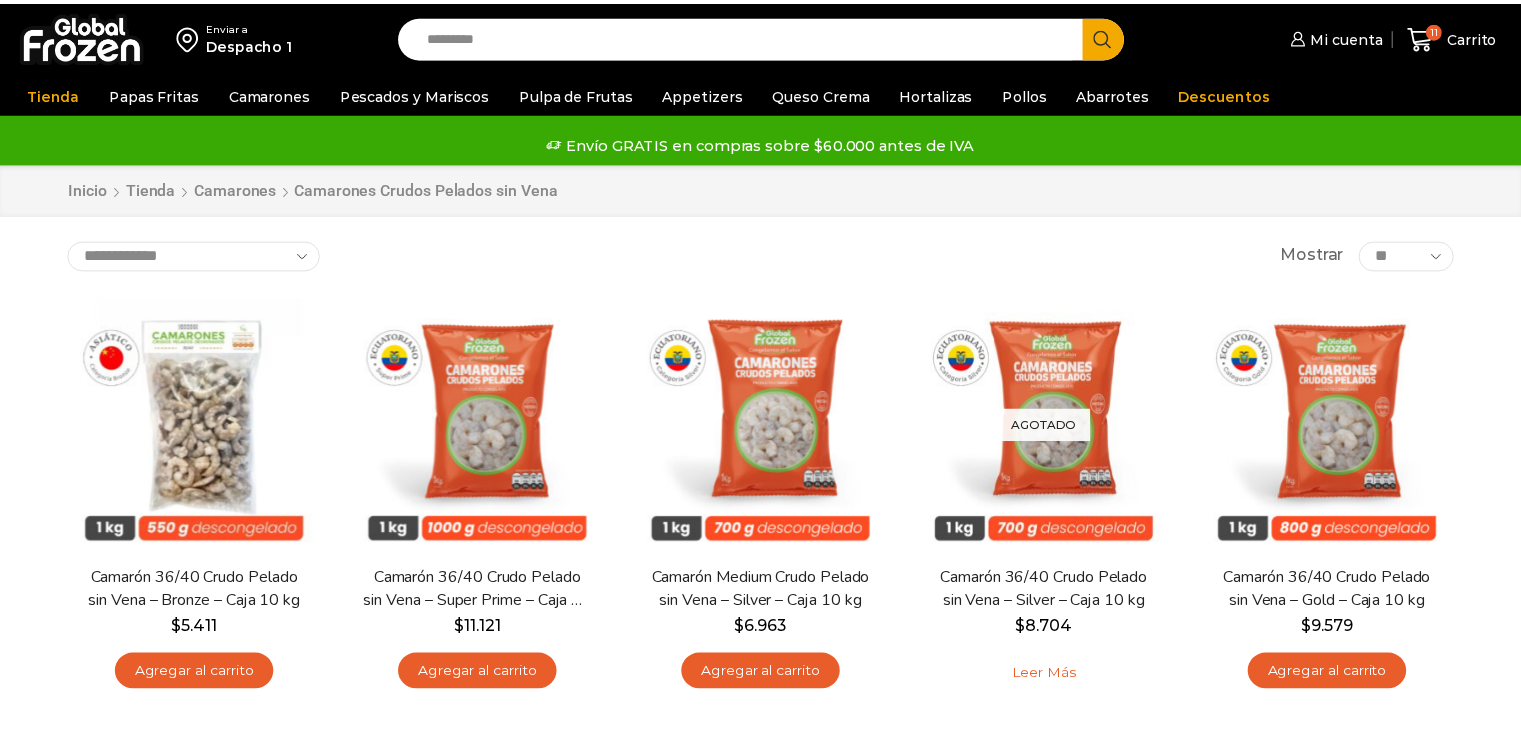 scroll, scrollTop: 0, scrollLeft: 0, axis: both 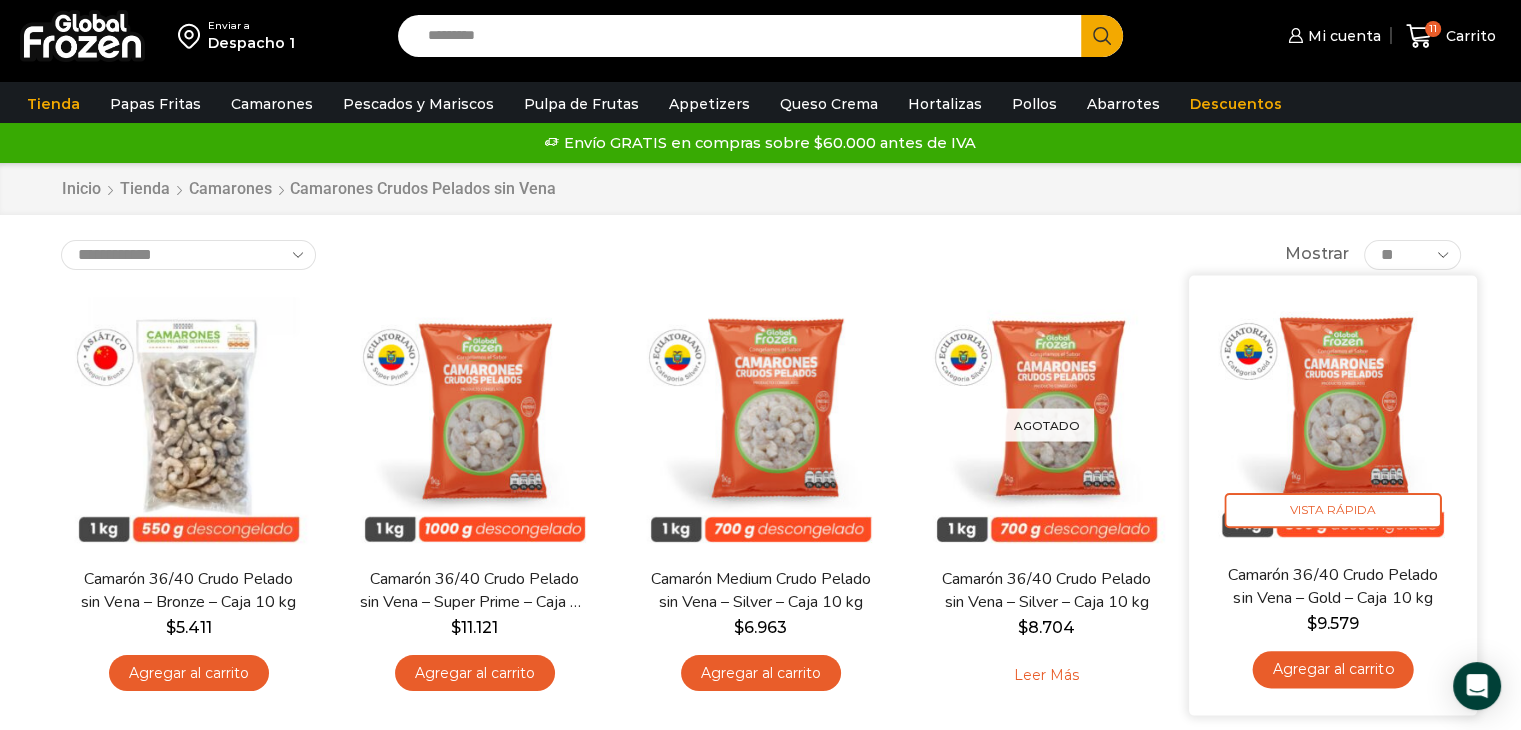 click on "Agregar al carrito" at bounding box center [1332, 669] 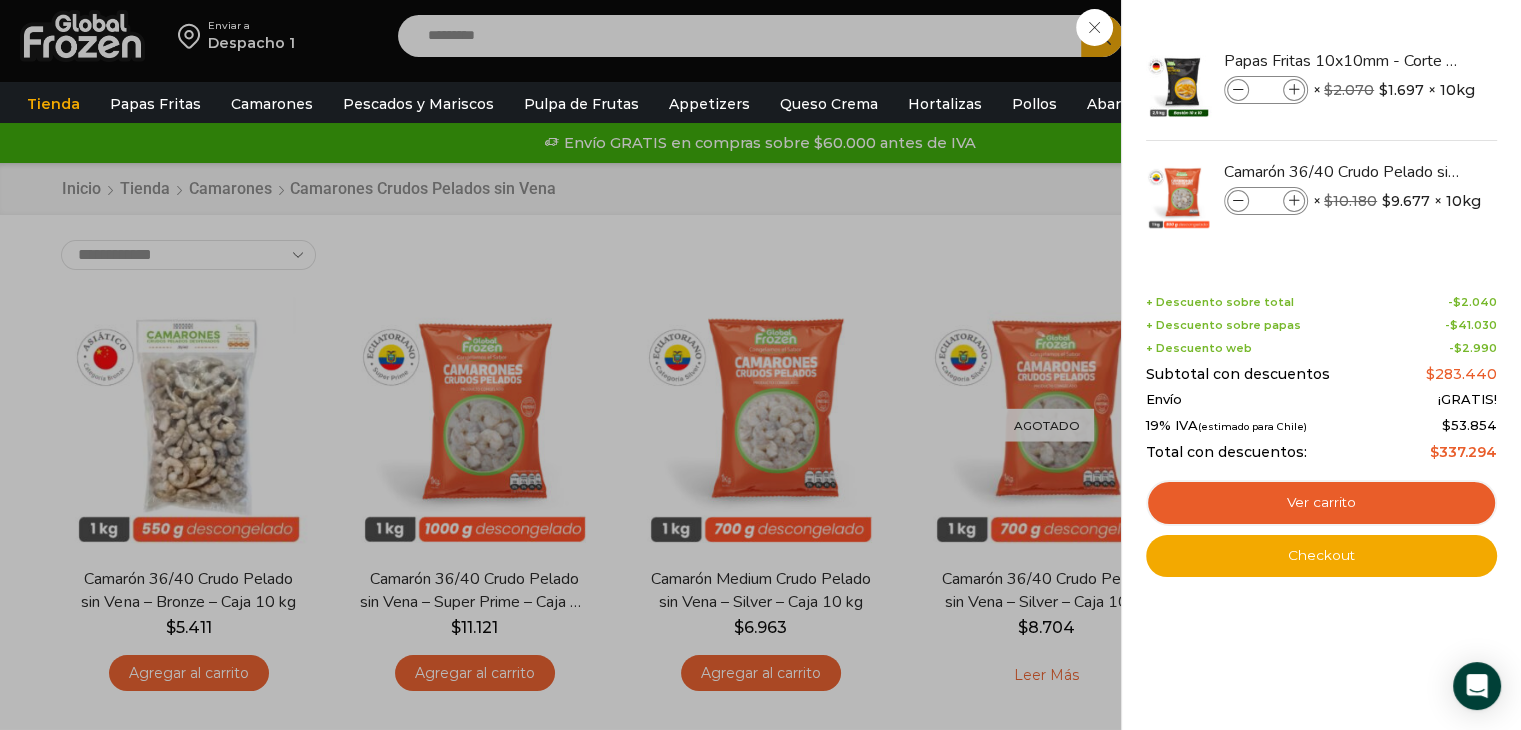 click on "12
Carrito
12
12
Shopping Cart" at bounding box center [1451, 36] 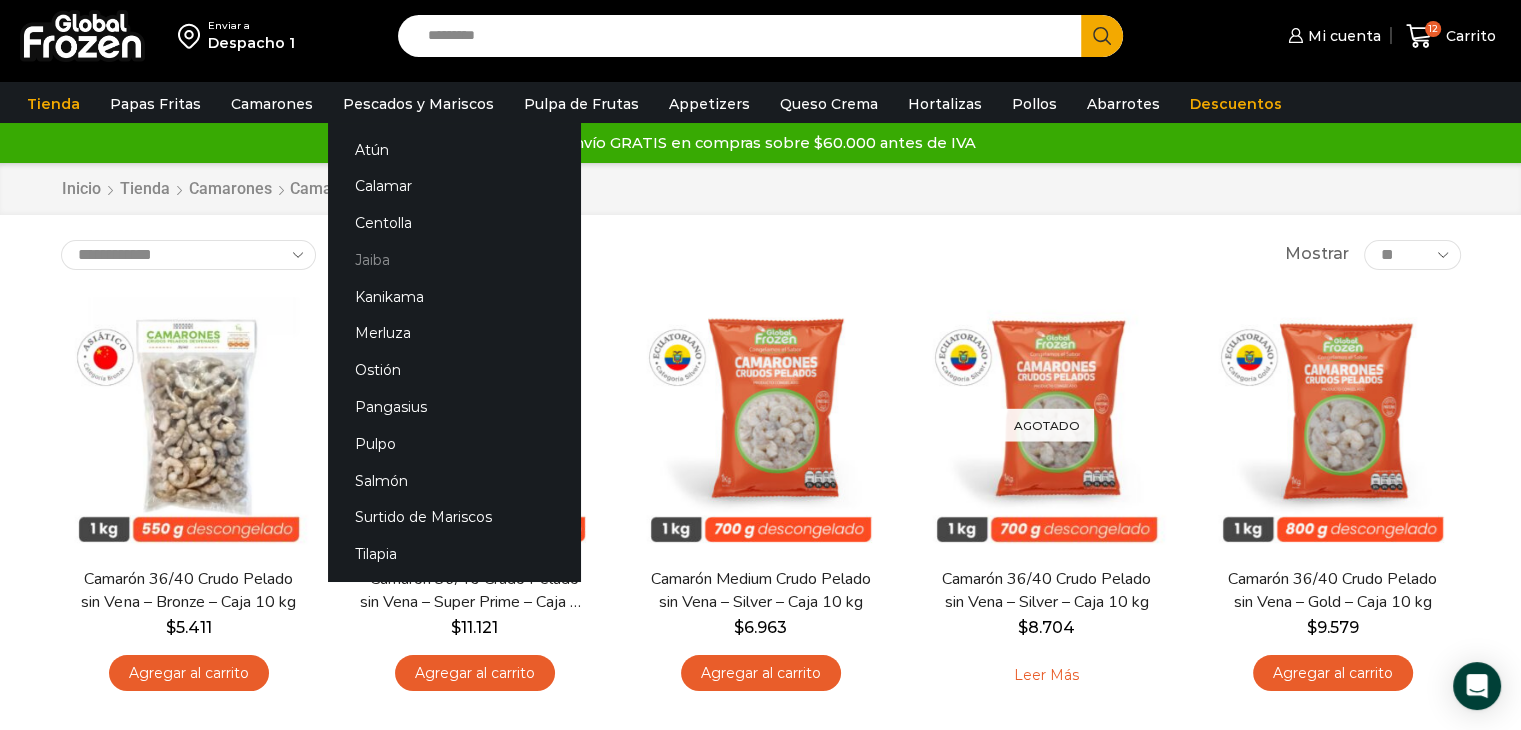 click on "Jaiba" at bounding box center [454, 260] 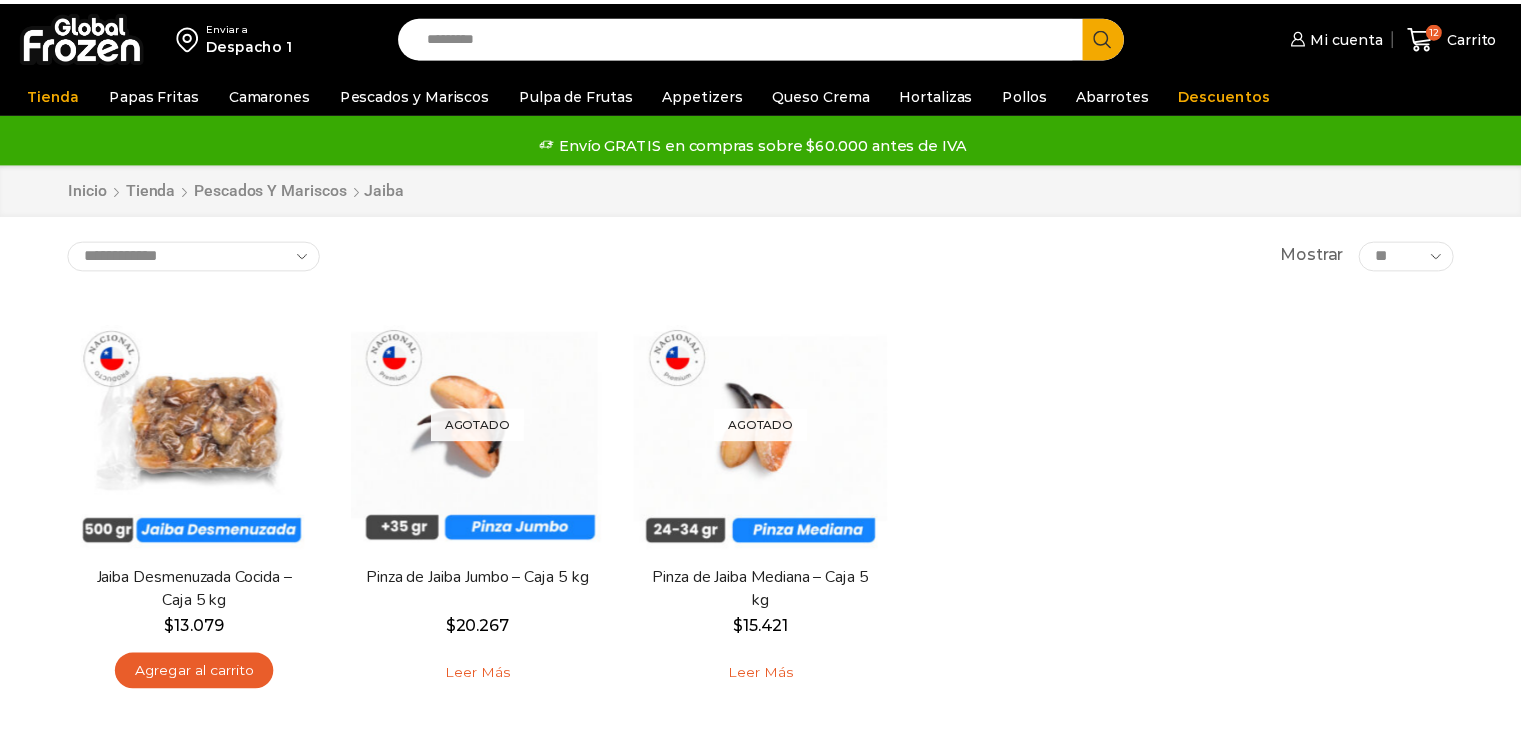 scroll, scrollTop: 0, scrollLeft: 0, axis: both 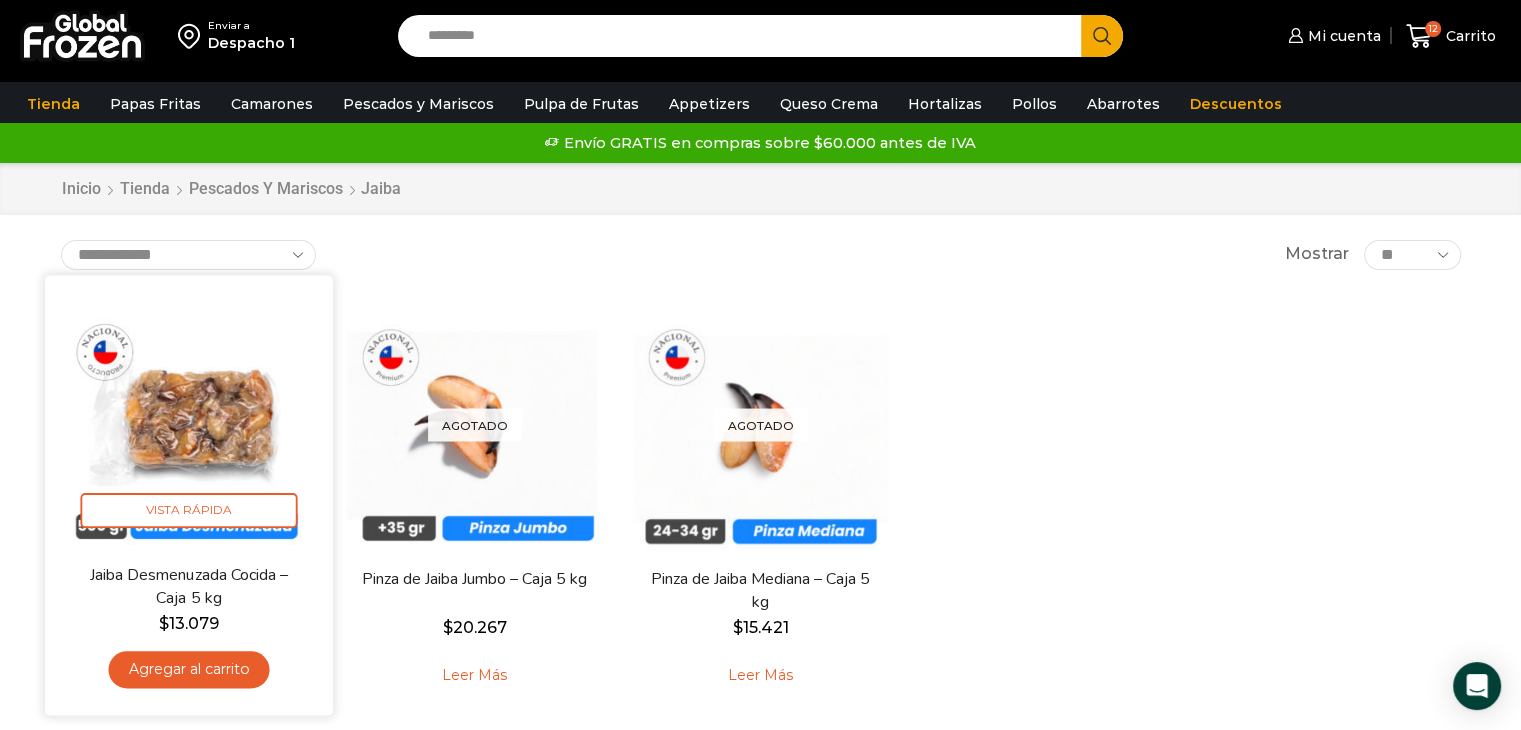 click on "Agregar al carrito" at bounding box center (188, 669) 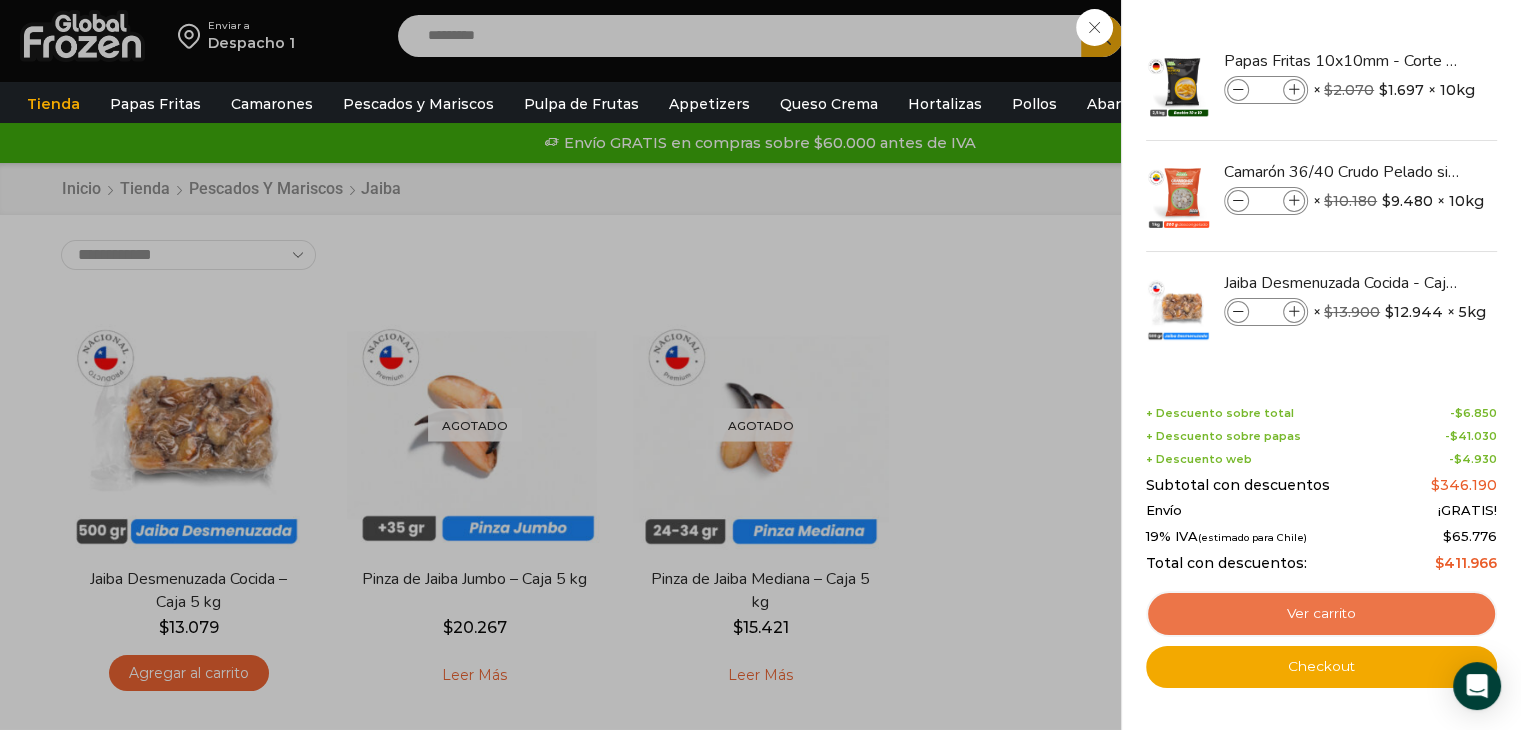 click on "Ver carrito" at bounding box center (1321, 614) 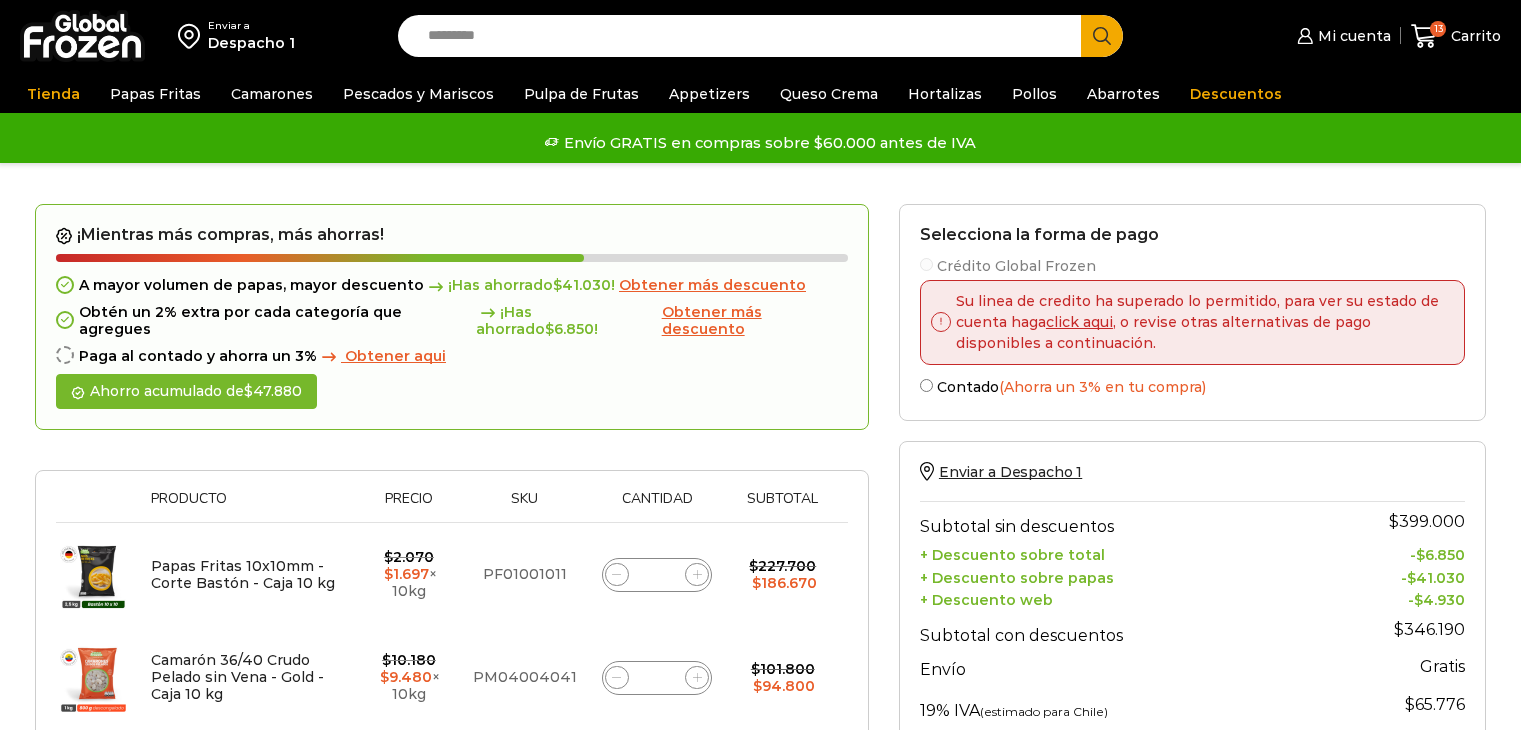 scroll, scrollTop: 0, scrollLeft: 0, axis: both 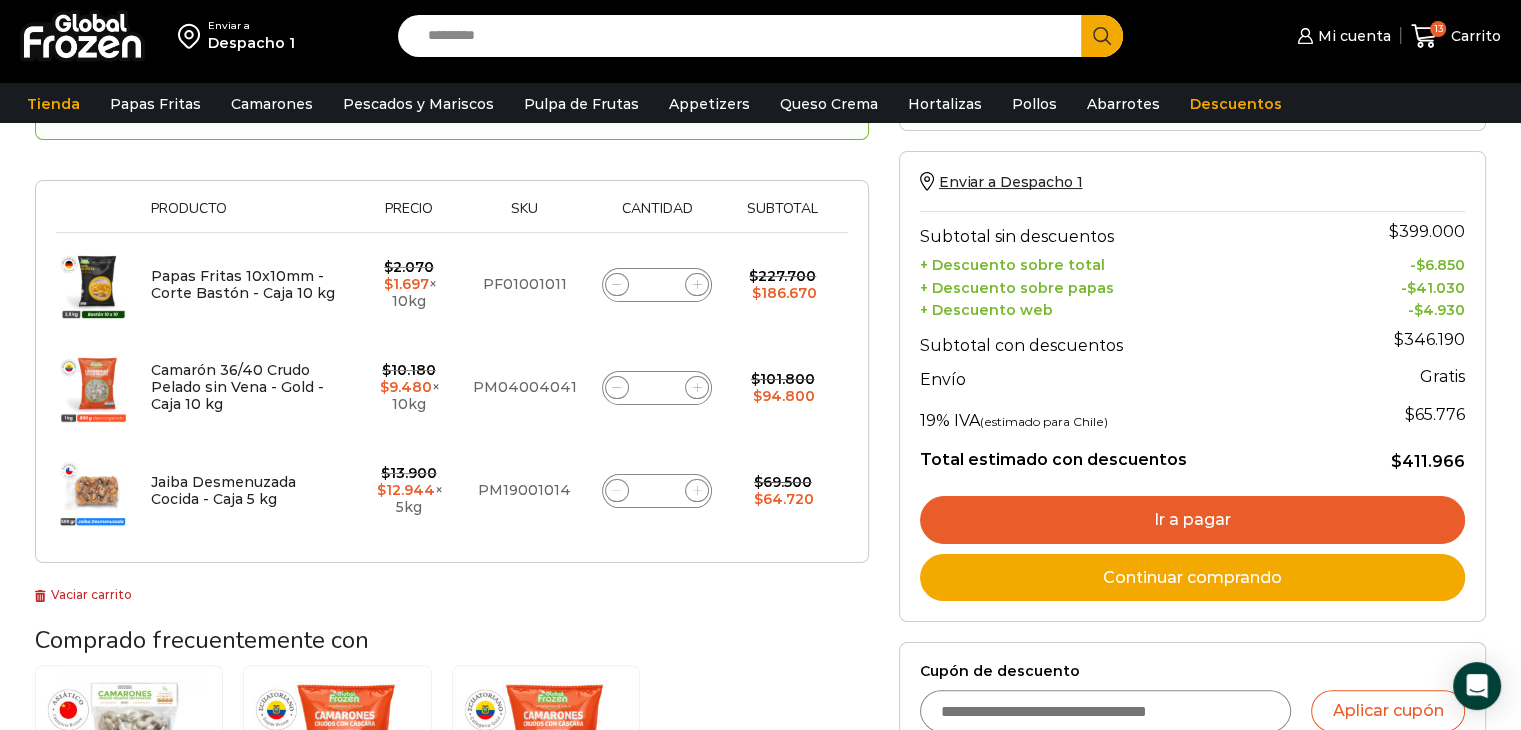 click on "Ir a pagar" at bounding box center [1192, 520] 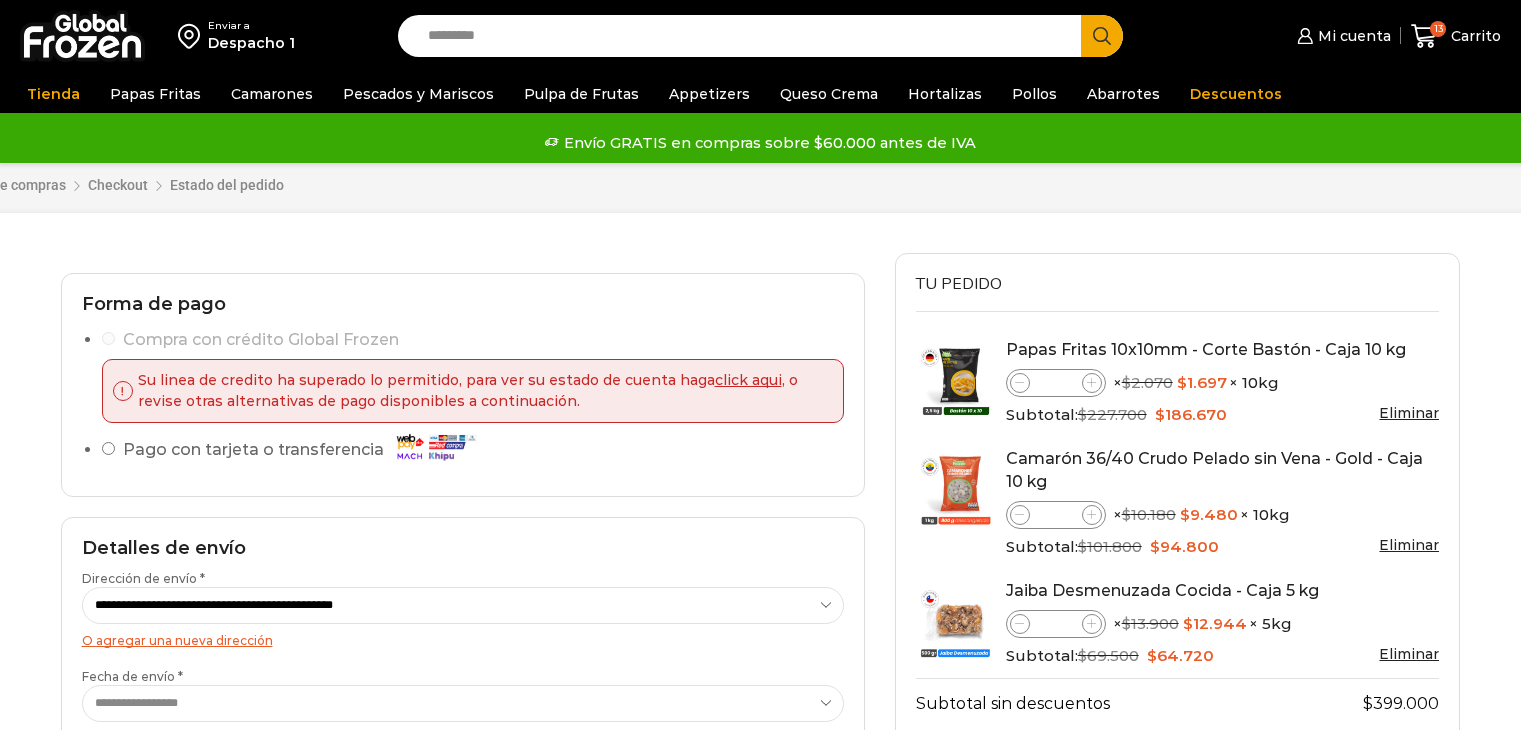 scroll, scrollTop: 0, scrollLeft: 0, axis: both 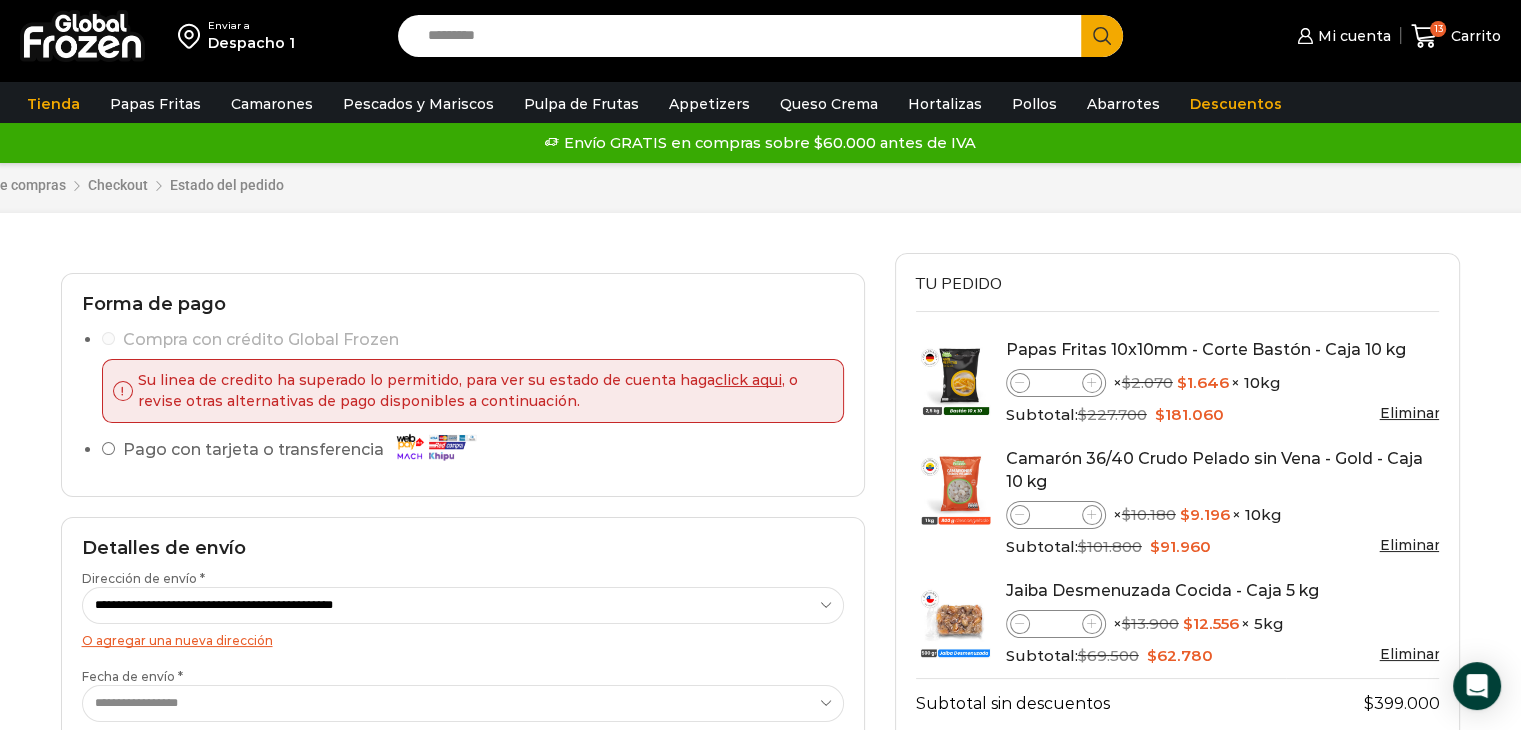 click on "Compra con crédito Global Frozen
Su linea de credito ha superado lo permitido, para ver su estado de cuenta haga  click aqui , o revise otras alternativas de pago disponibles a continuación." at bounding box center [473, 375] 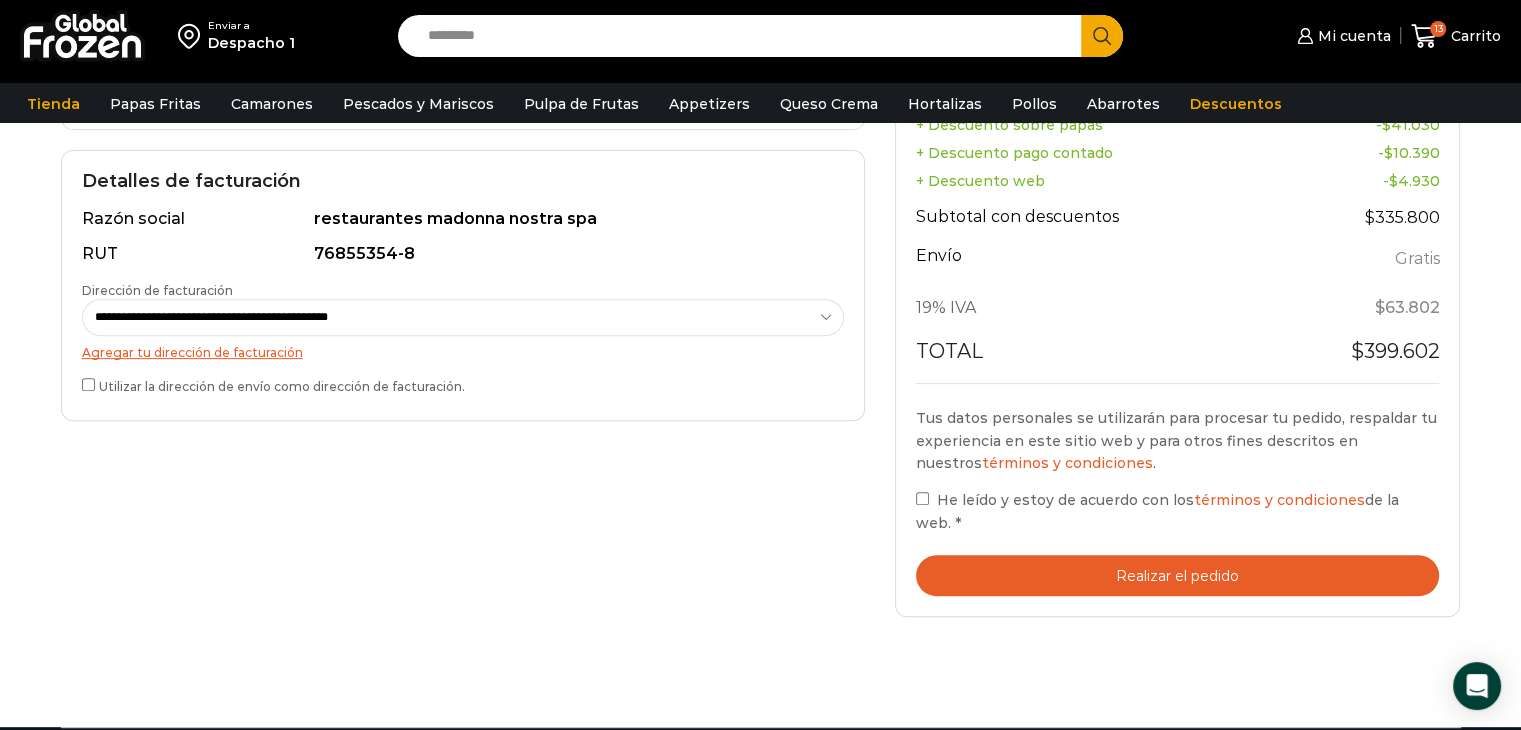 scroll, scrollTop: 700, scrollLeft: 0, axis: vertical 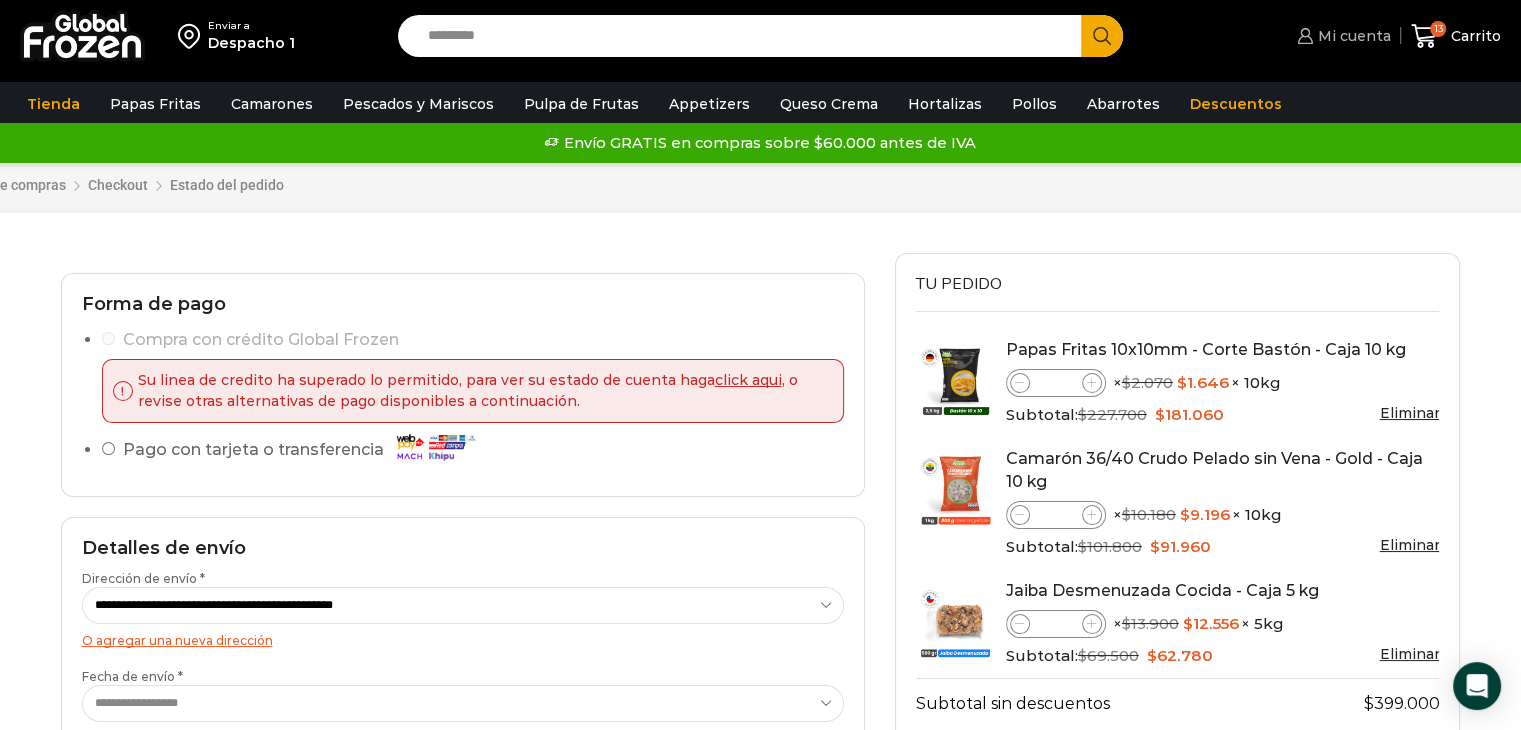 click on "Mi cuenta" at bounding box center (1352, 36) 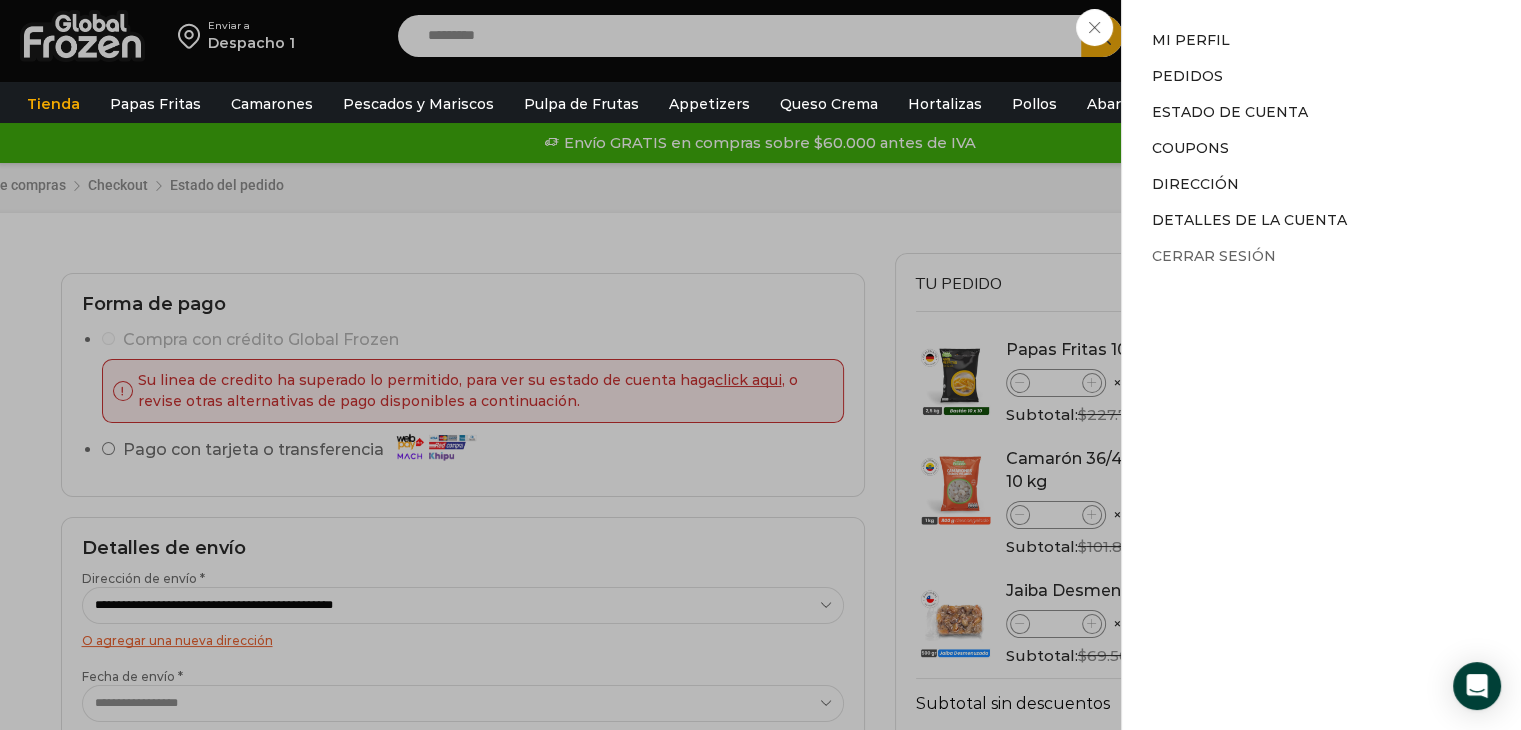 click on "Cerrar sesión" at bounding box center [1214, 256] 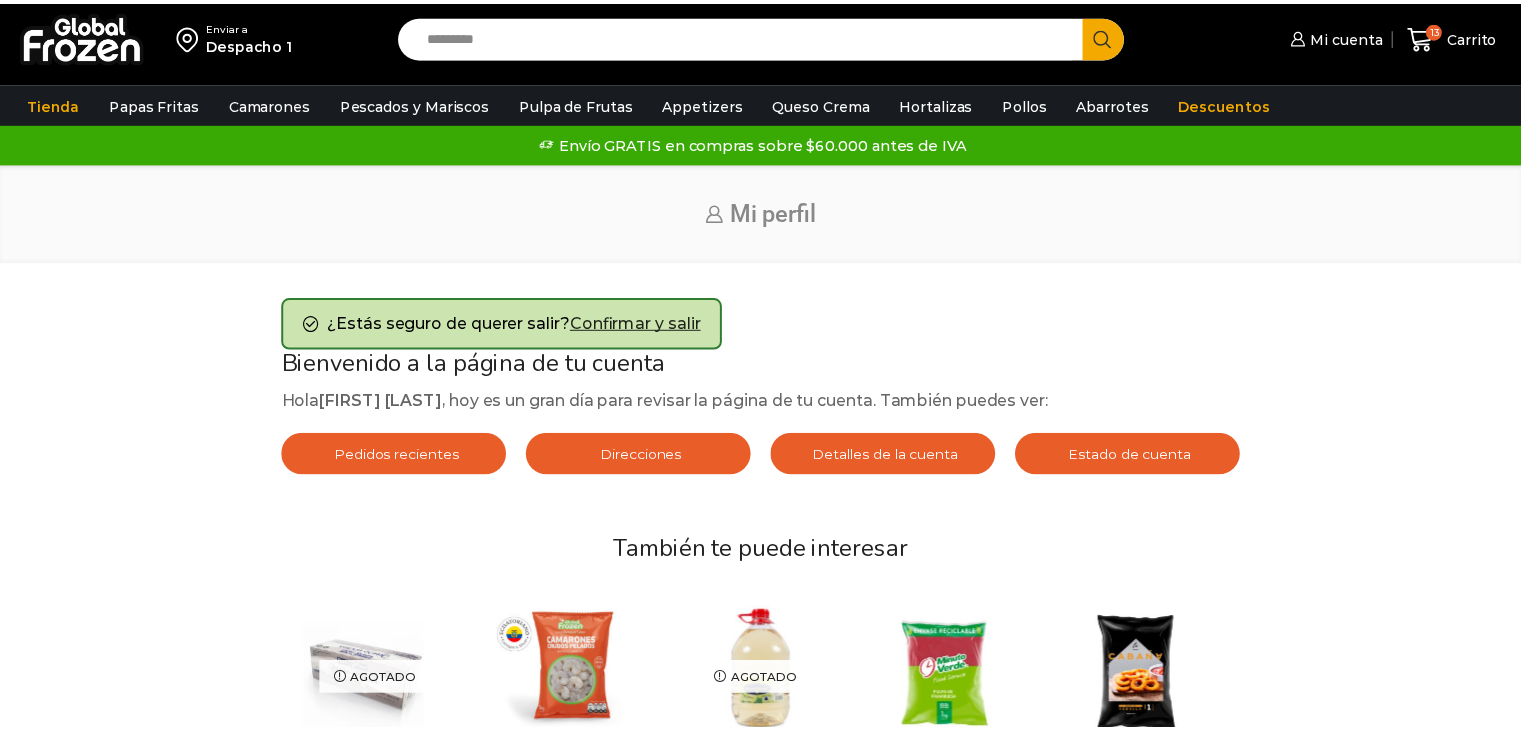 scroll, scrollTop: 0, scrollLeft: 0, axis: both 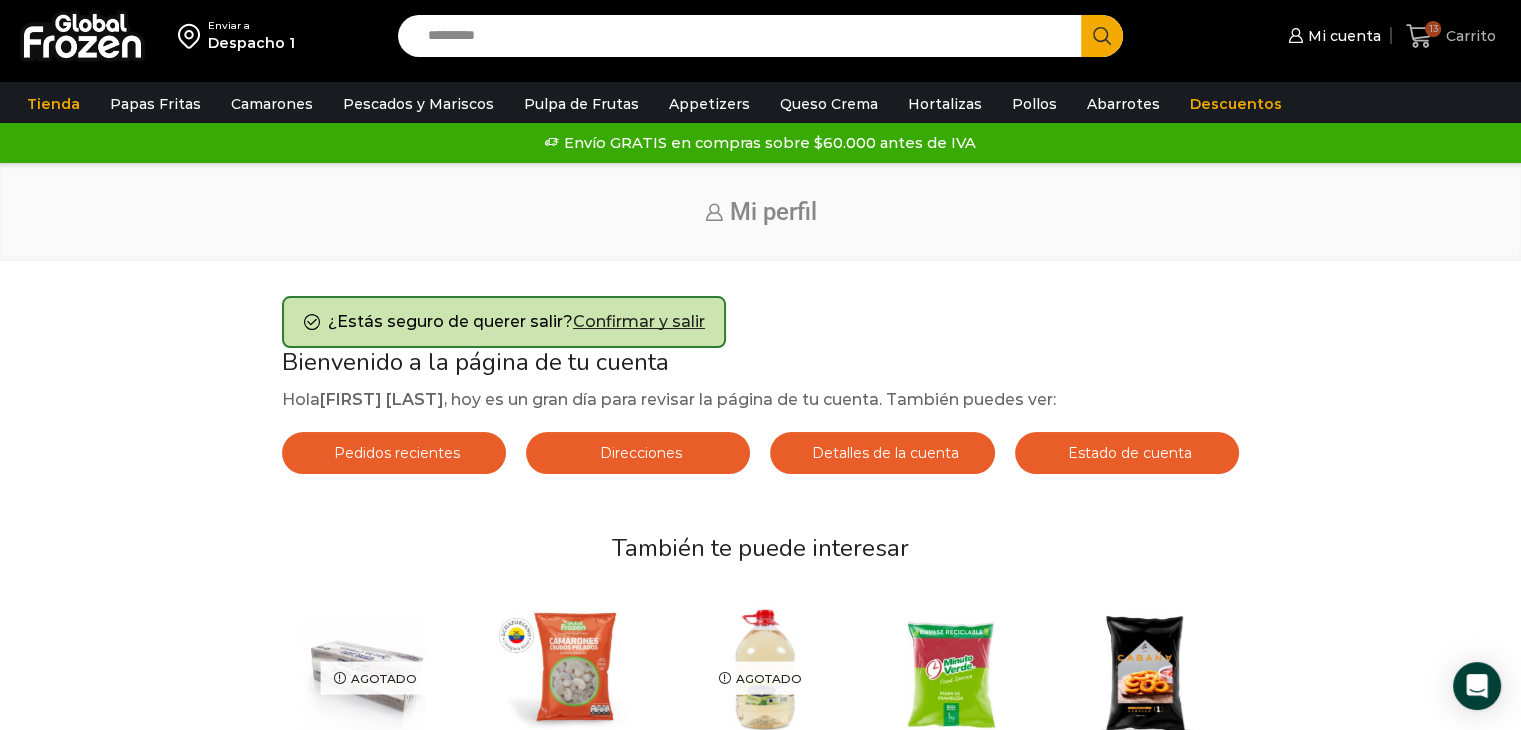 click on "Carrito" at bounding box center [1468, 36] 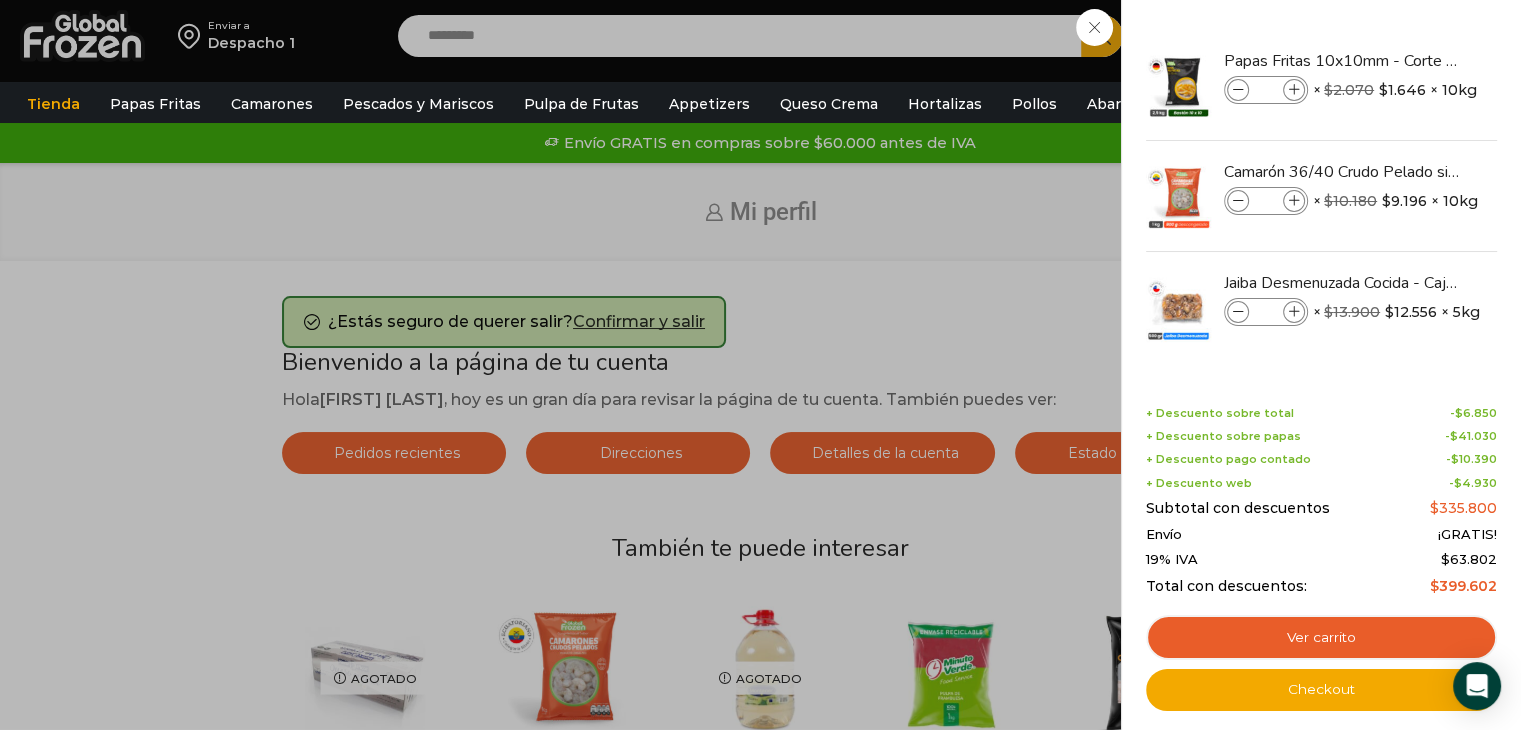 click on "13
Carrito
13
13
Shopping Cart
**" at bounding box center [1451, 36] 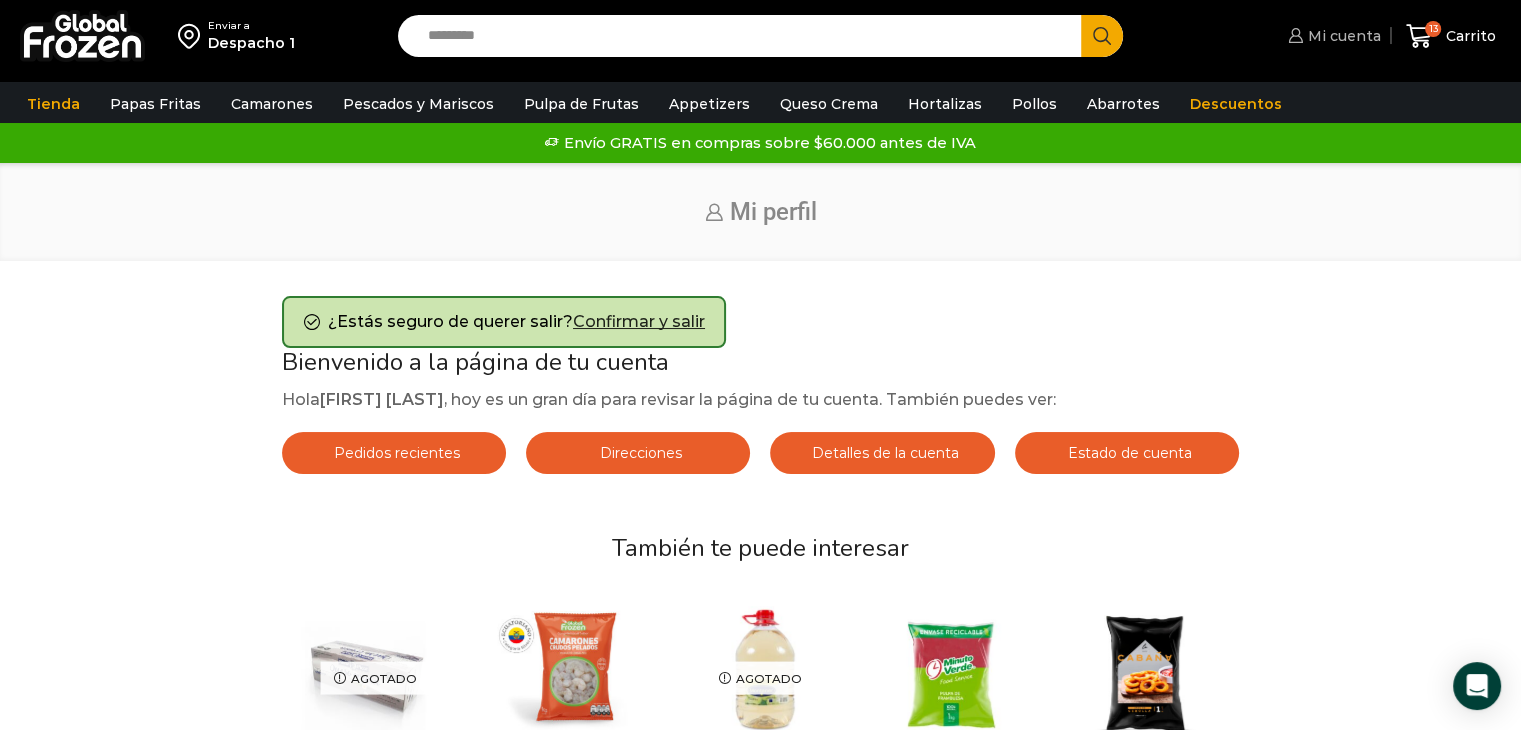 click on "Mi cuenta" at bounding box center (1342, 36) 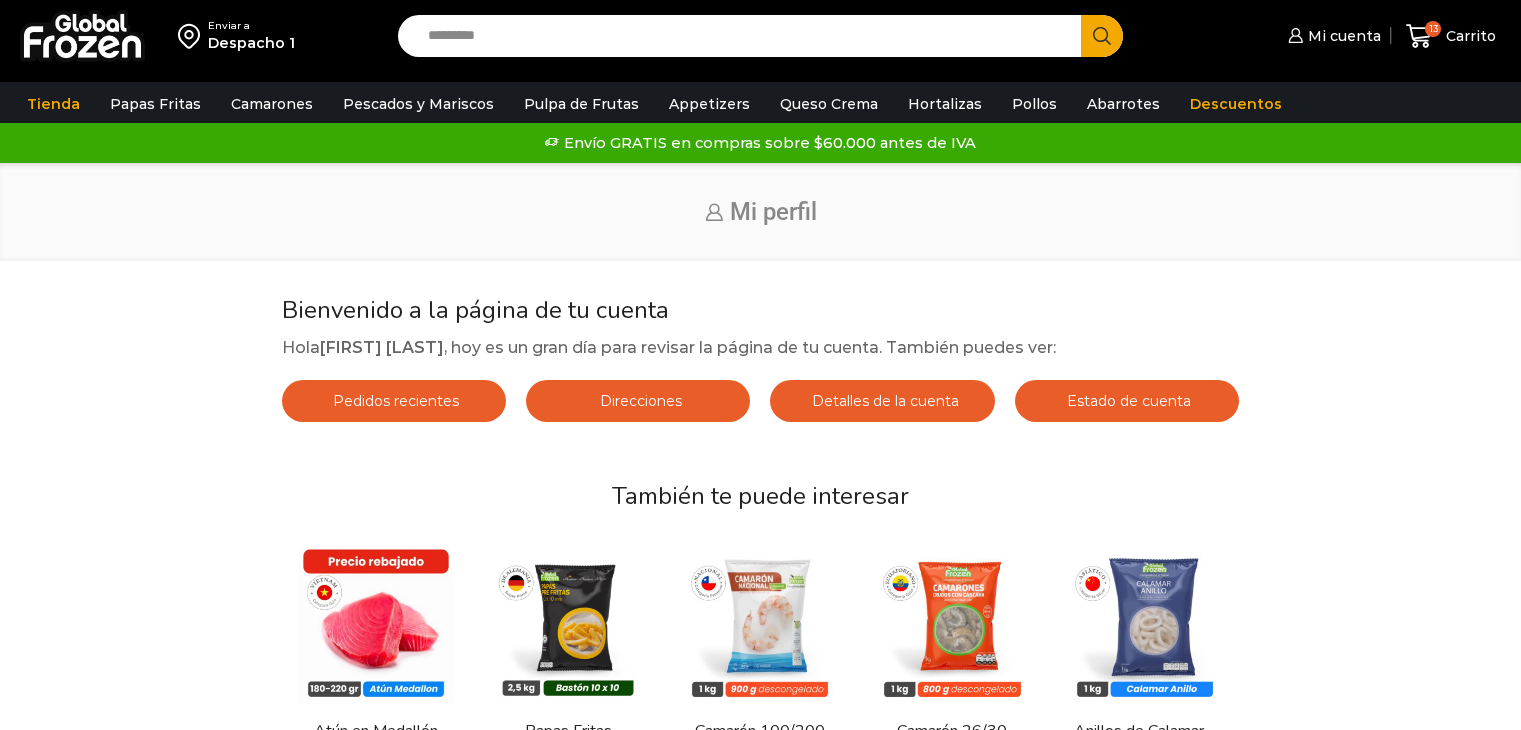 scroll, scrollTop: 0, scrollLeft: 0, axis: both 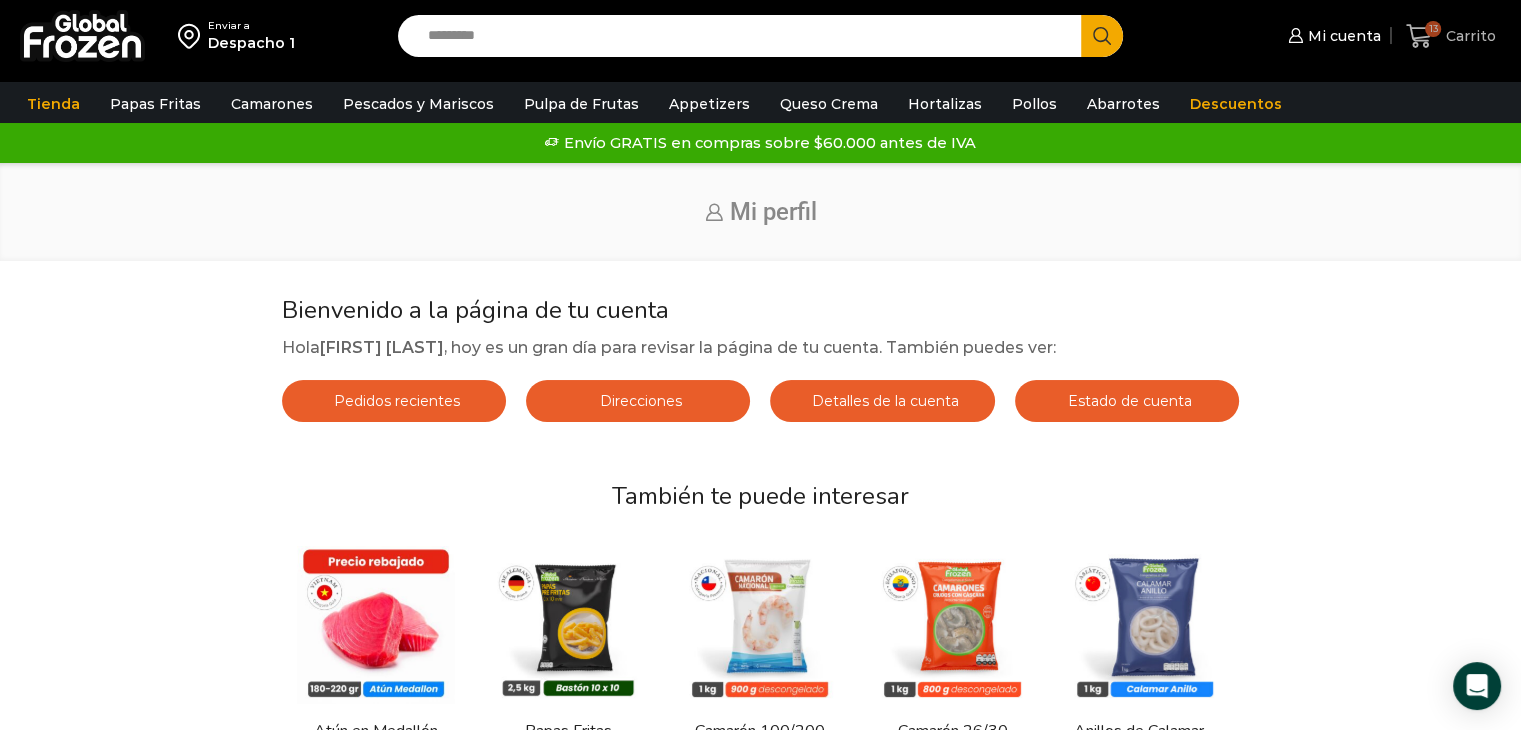 click on "13" at bounding box center [1433, 29] 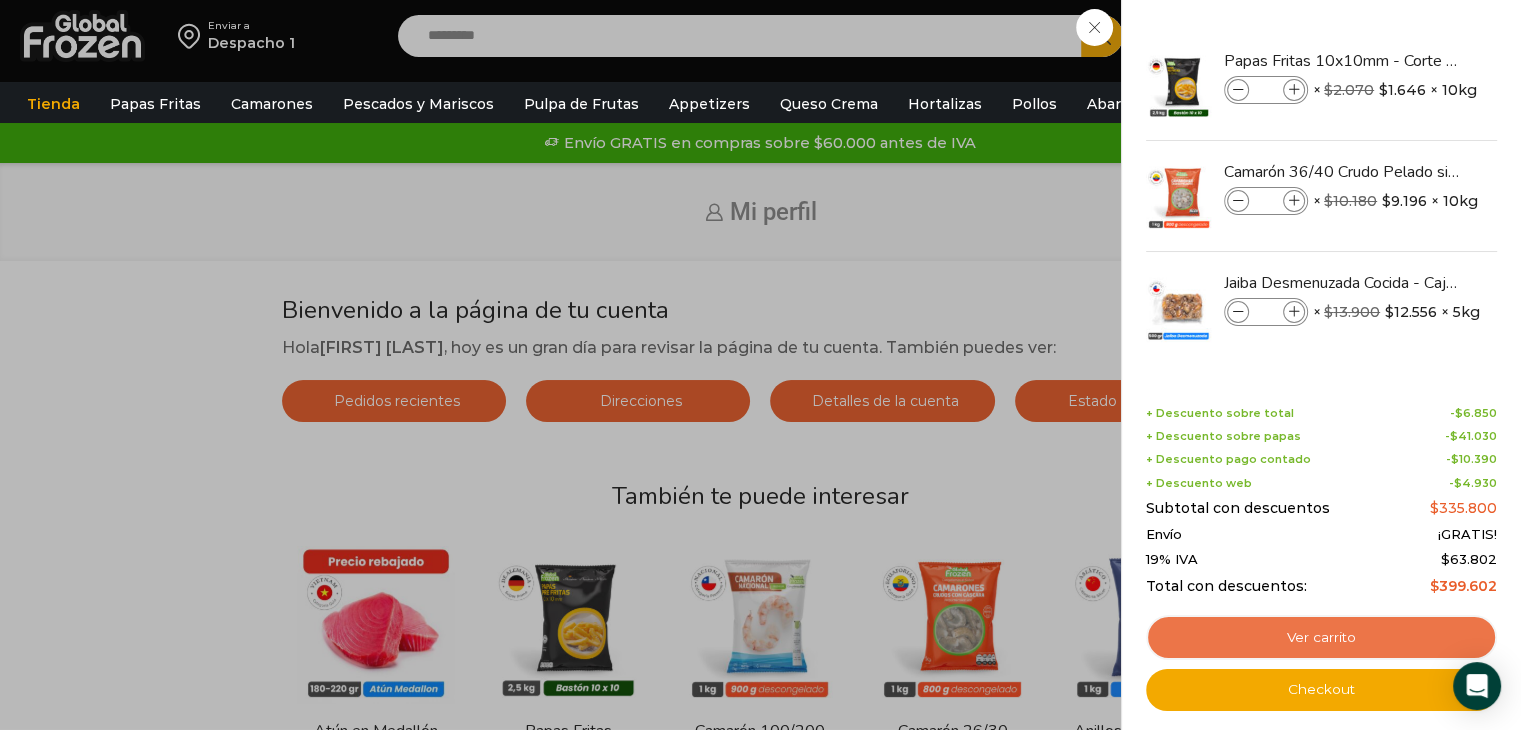 click on "Ver carrito" at bounding box center [1321, 638] 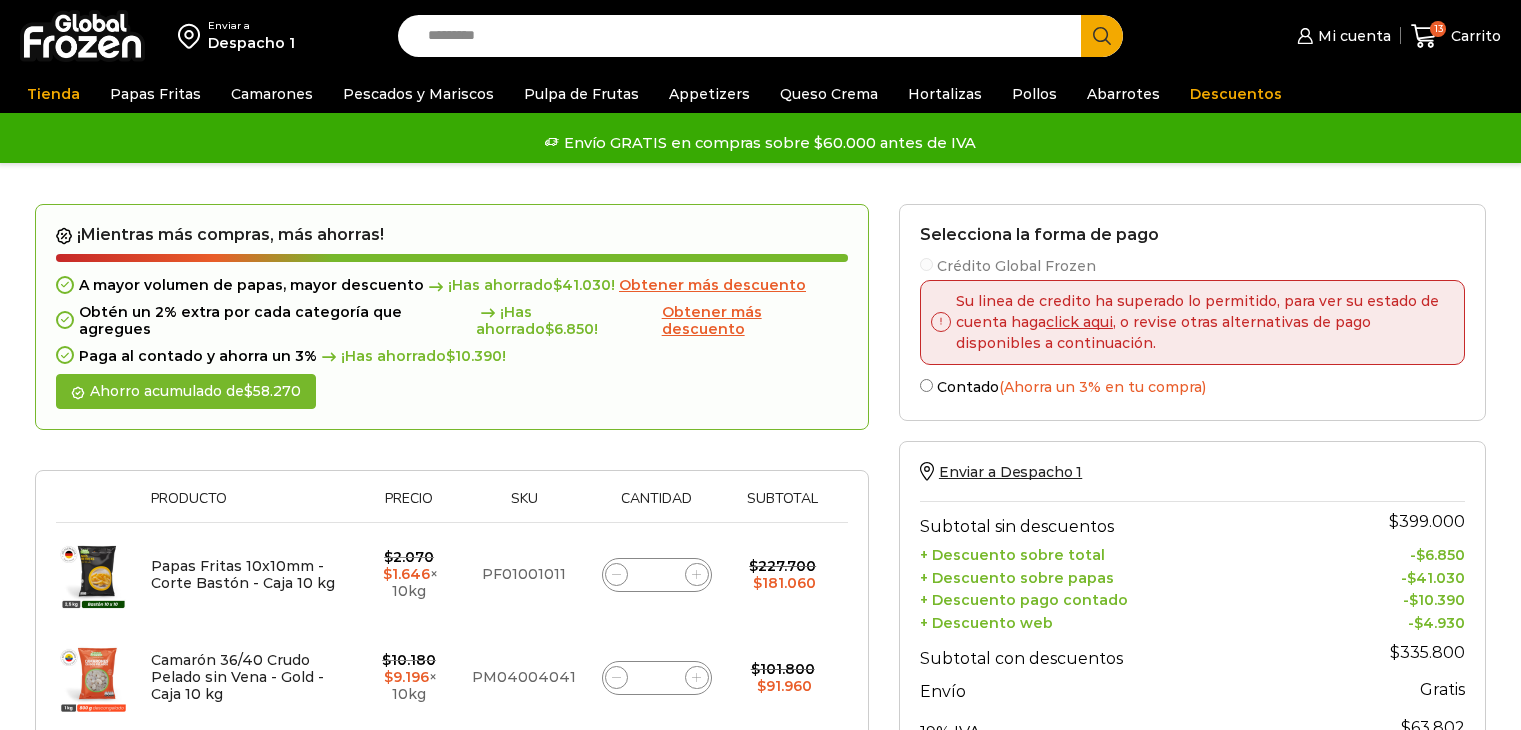 scroll, scrollTop: 0, scrollLeft: 0, axis: both 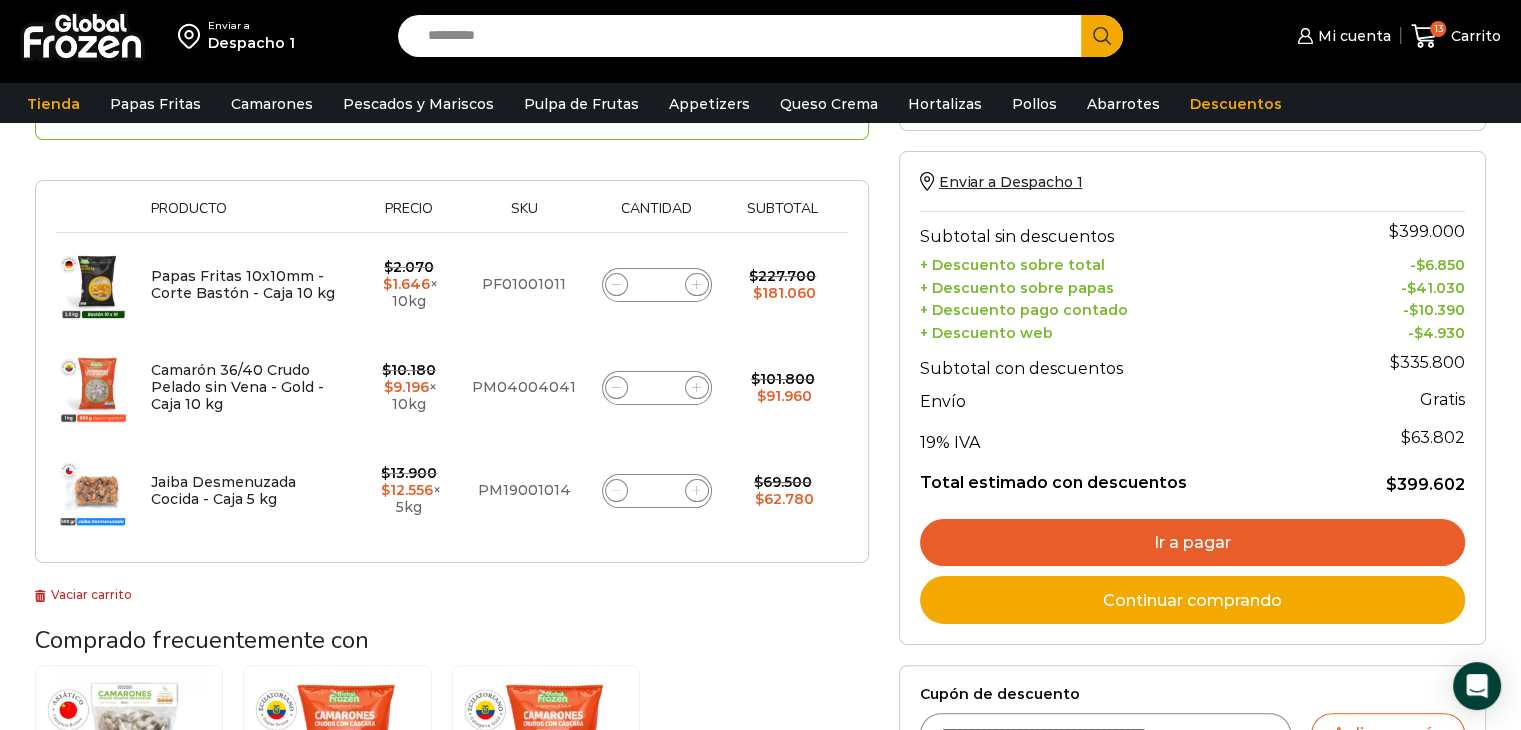 click on "Ir a pagar" at bounding box center (1192, 543) 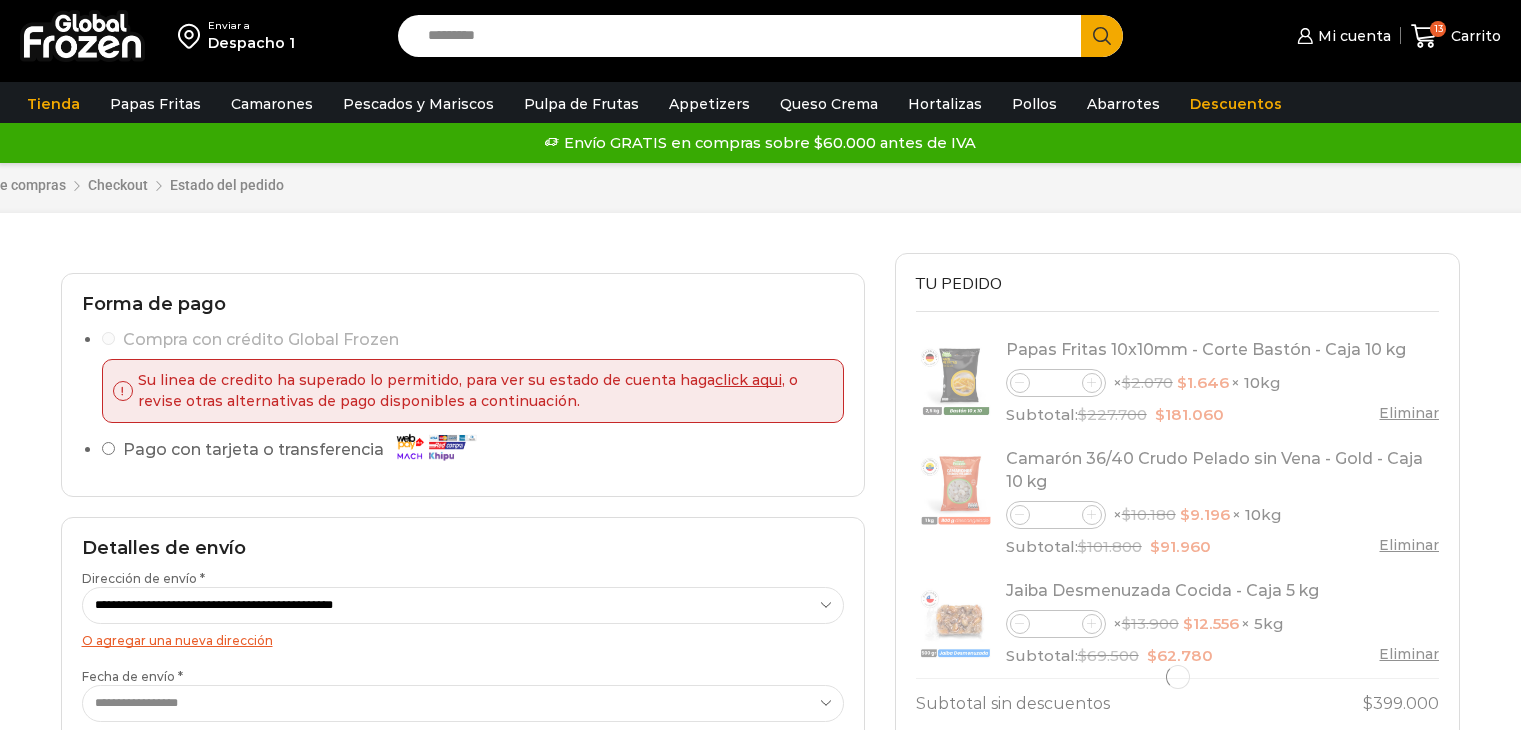 scroll, scrollTop: 0, scrollLeft: 0, axis: both 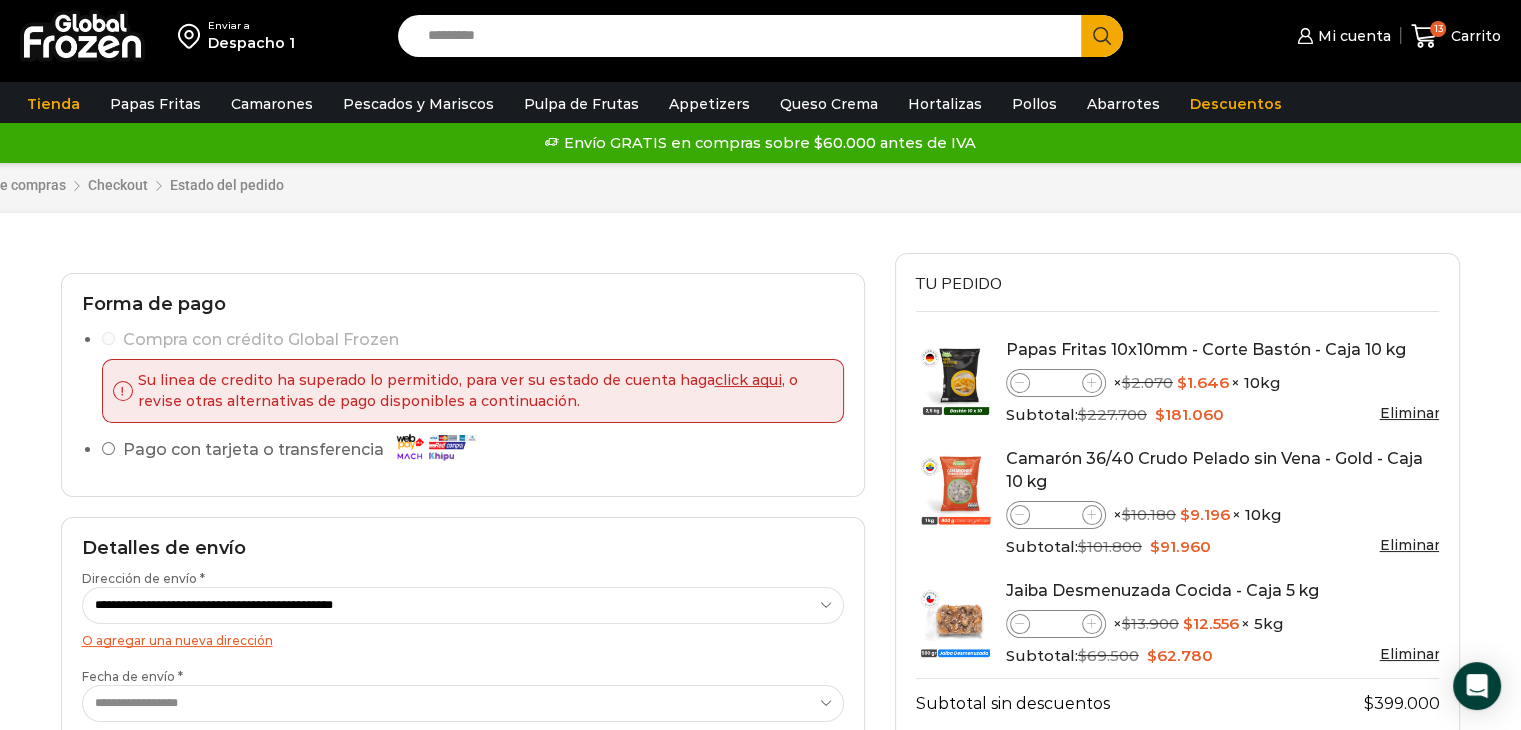click on "click aqui" at bounding box center [748, 380] 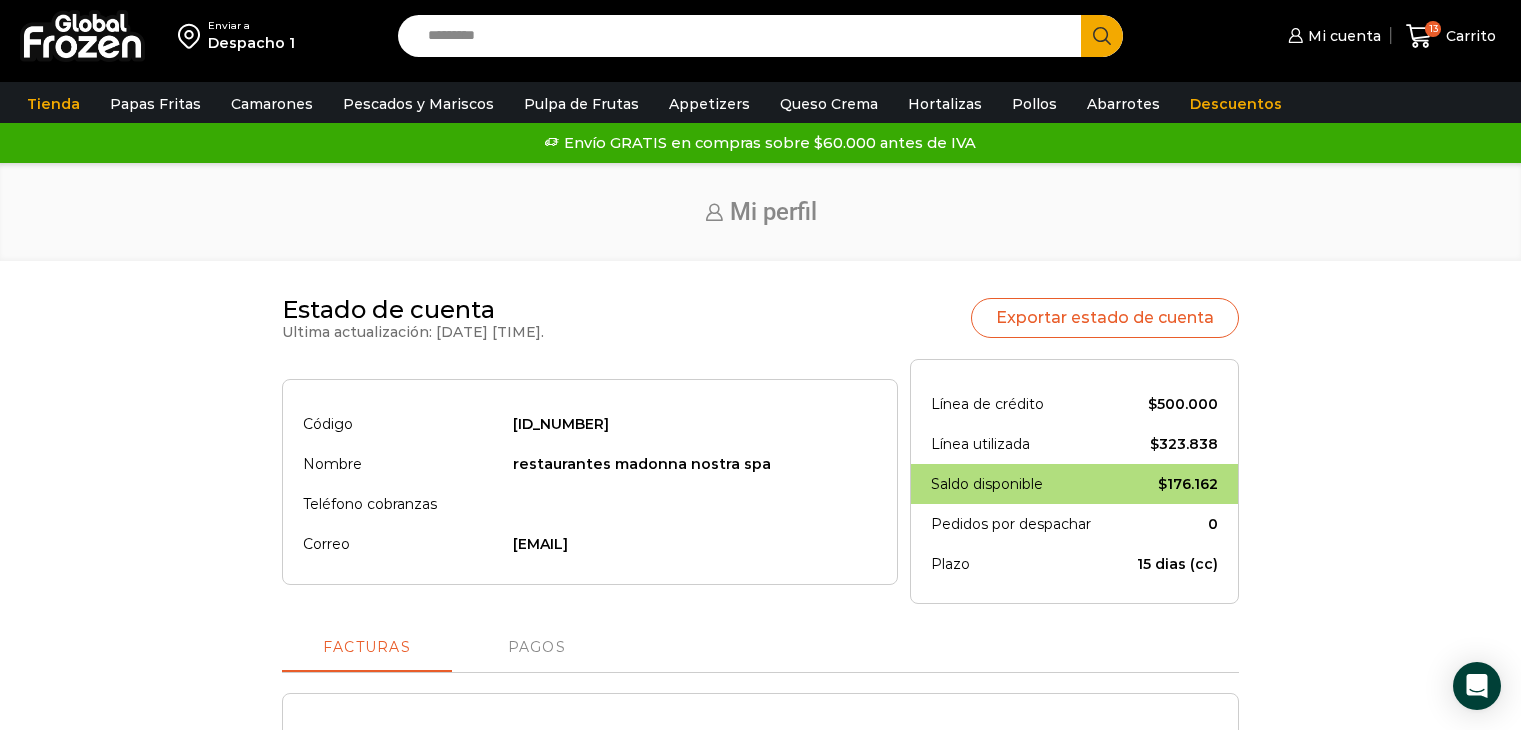 scroll, scrollTop: 0, scrollLeft: 0, axis: both 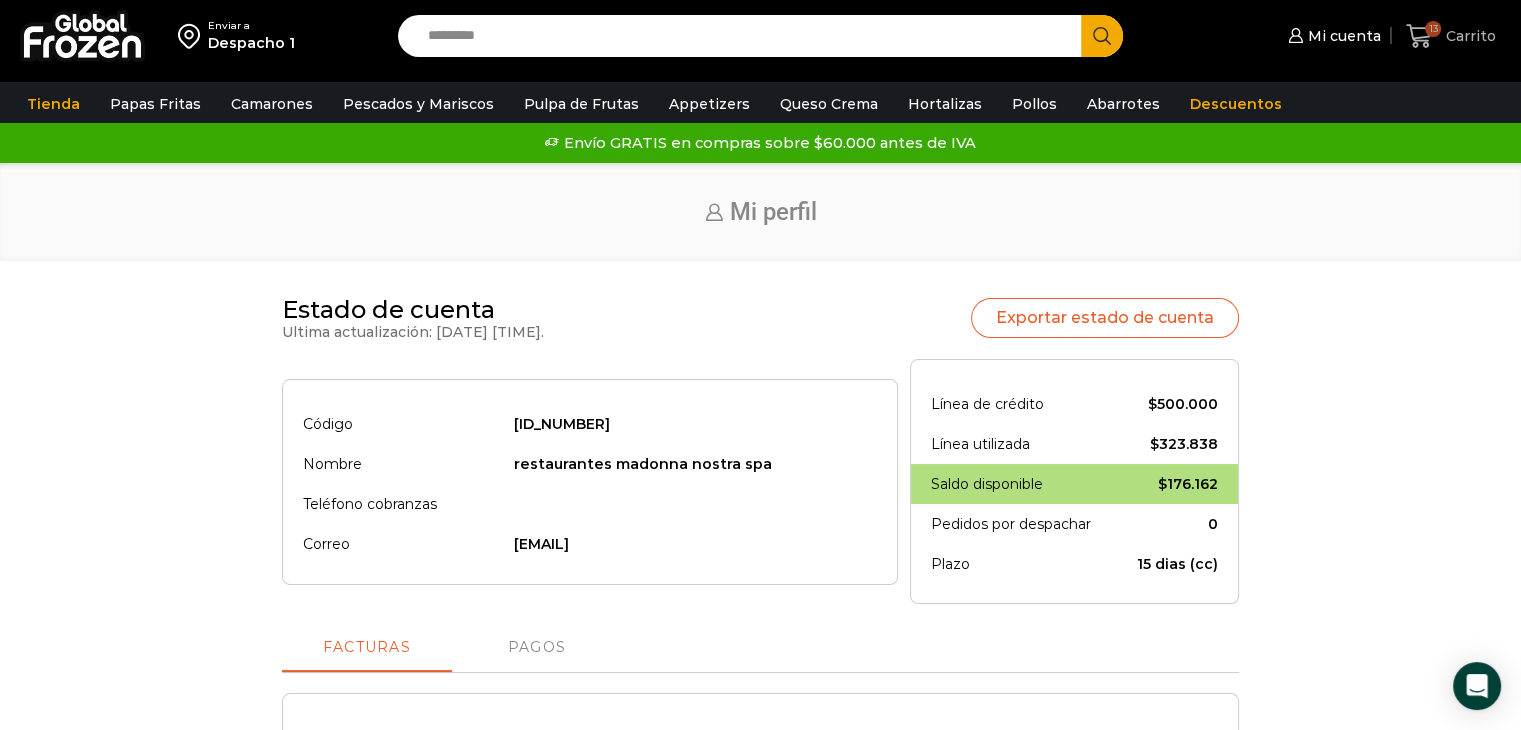 click on "Carrito" at bounding box center (1468, 36) 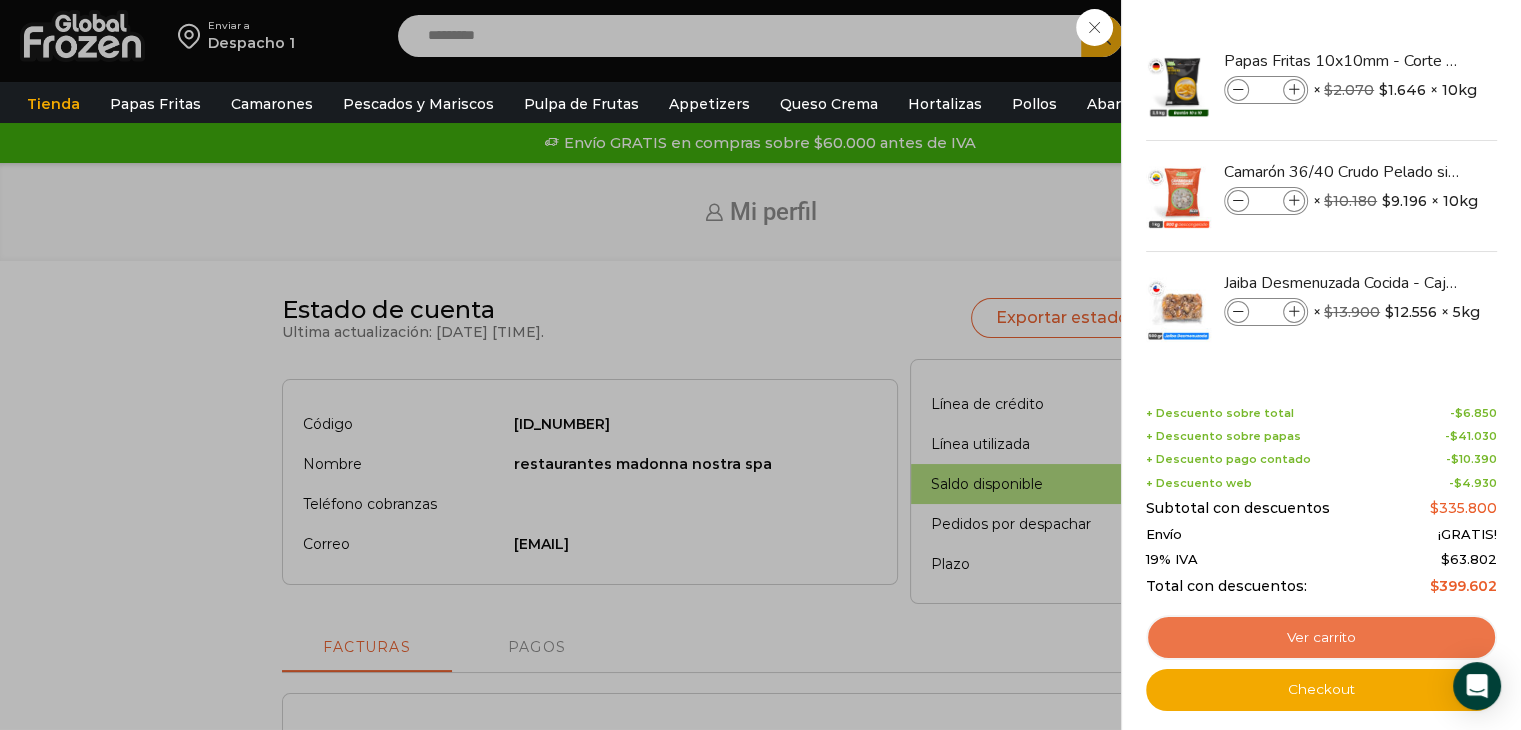 click on "Ver carrito" at bounding box center [1321, 638] 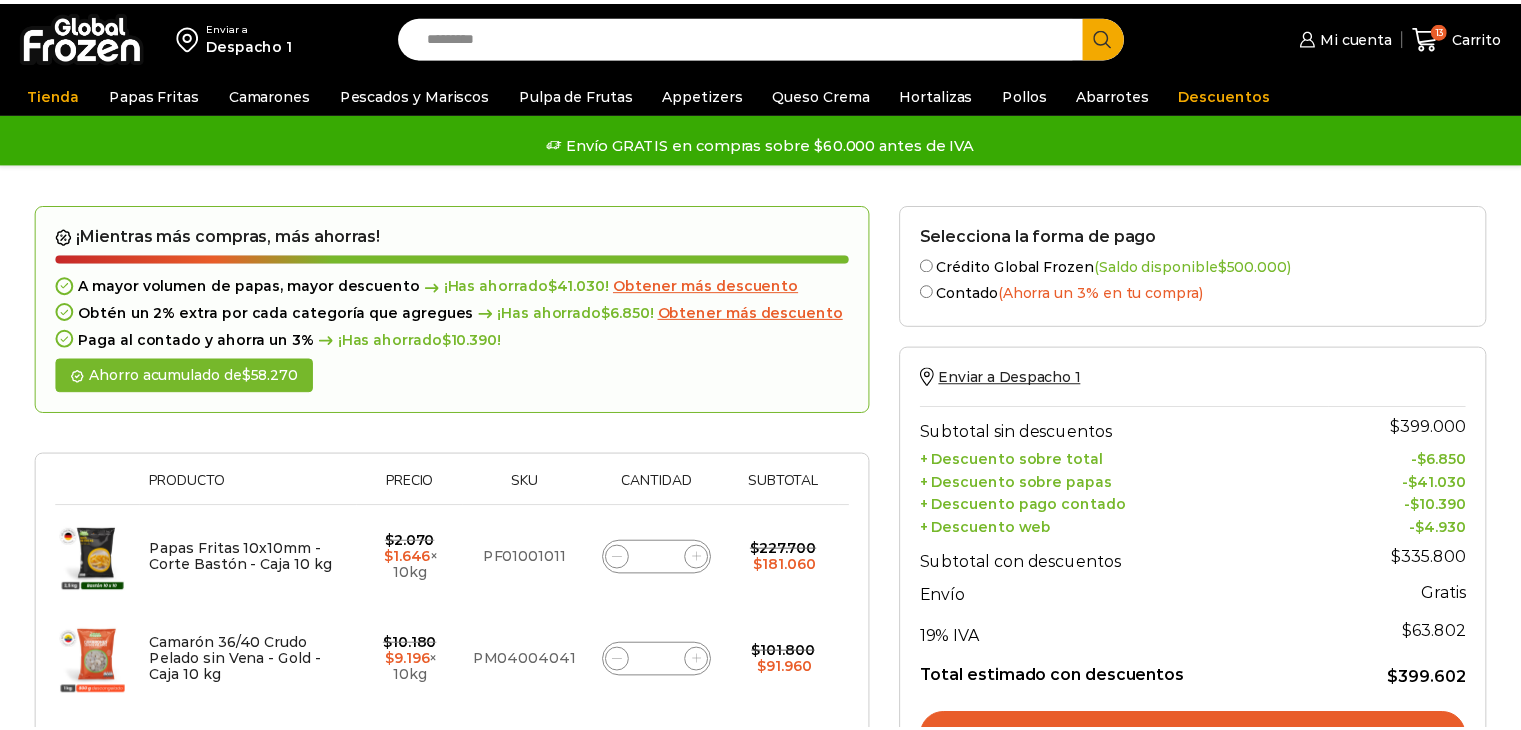 scroll, scrollTop: 0, scrollLeft: 0, axis: both 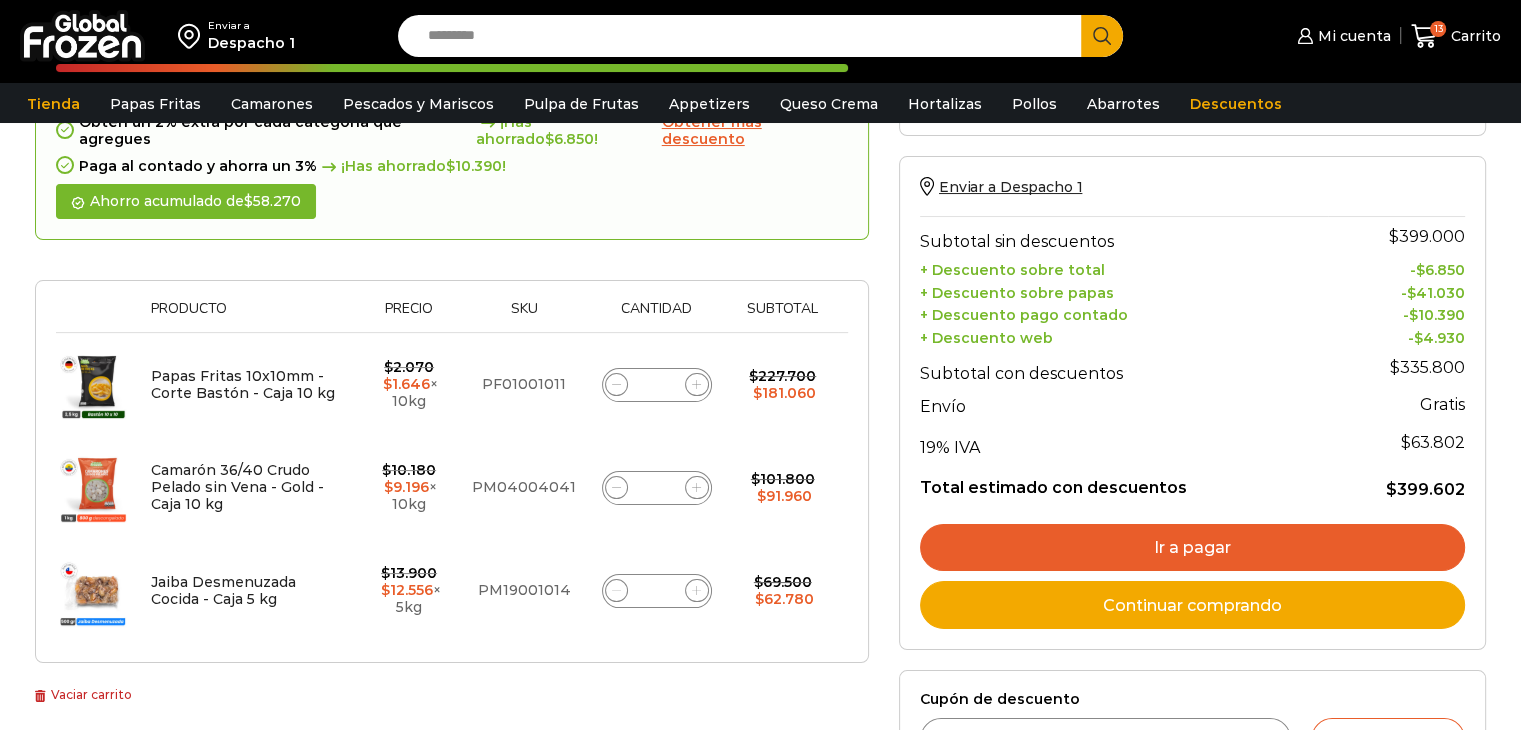 click on "Ir a pagar" at bounding box center (1192, 548) 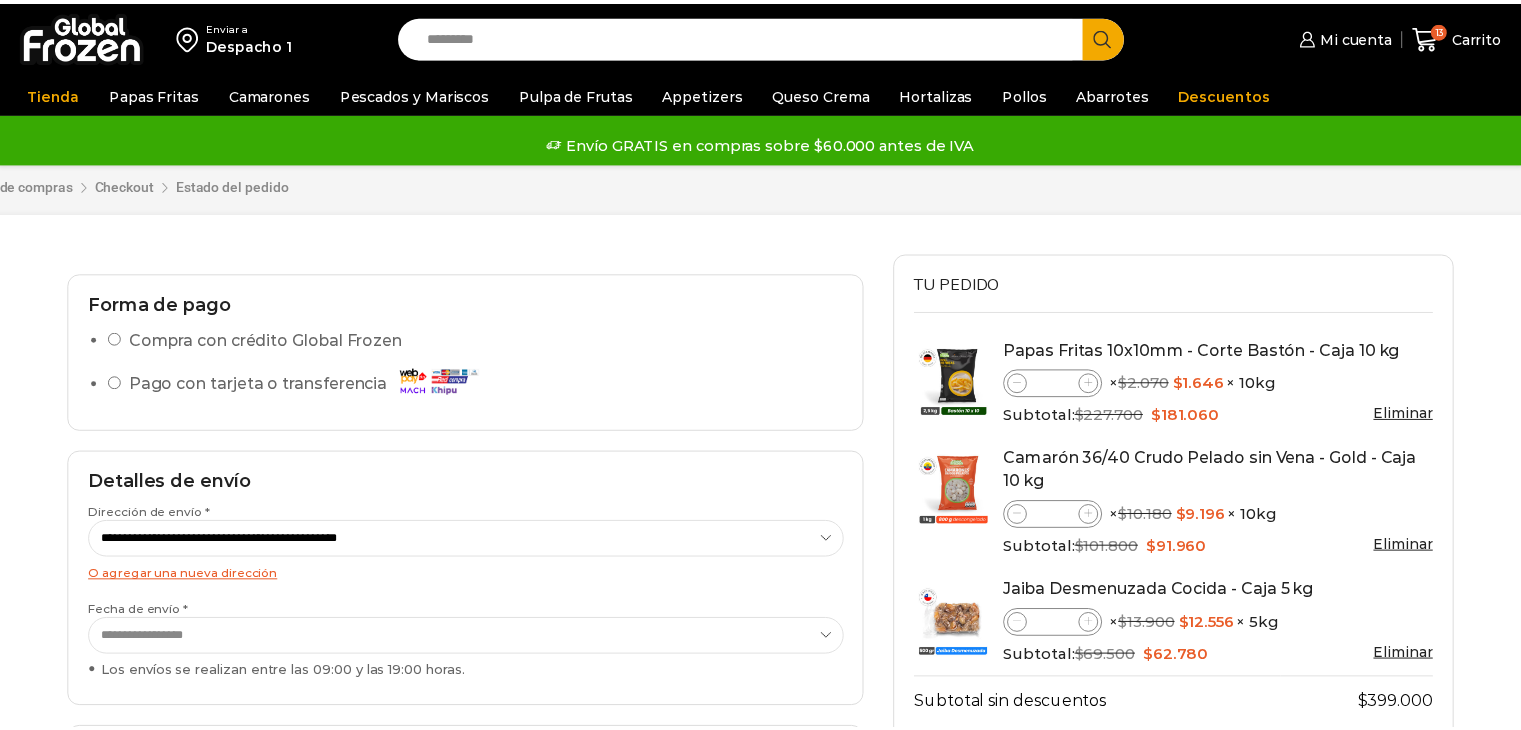 scroll, scrollTop: 0, scrollLeft: 0, axis: both 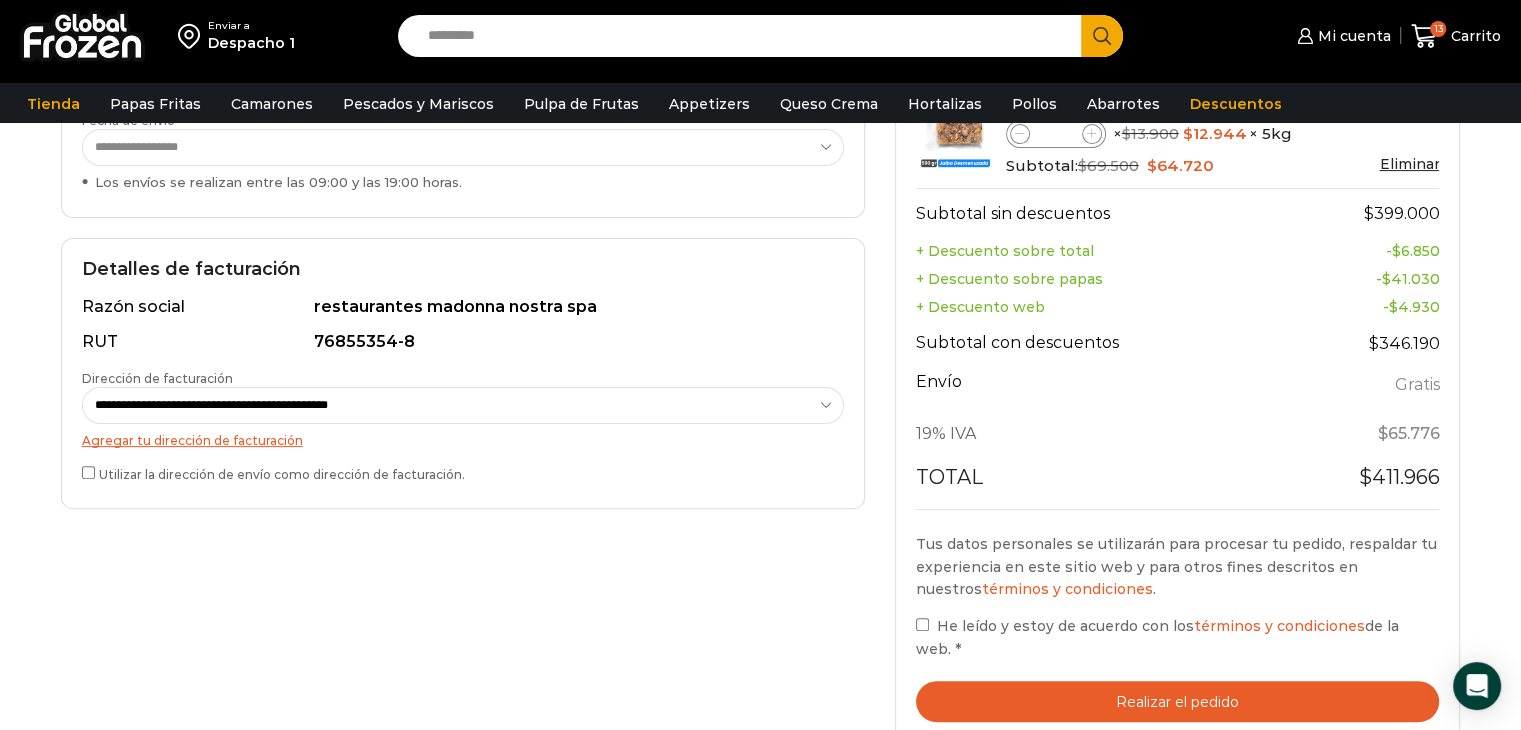 click on "Realizar el pedido" at bounding box center (1178, 701) 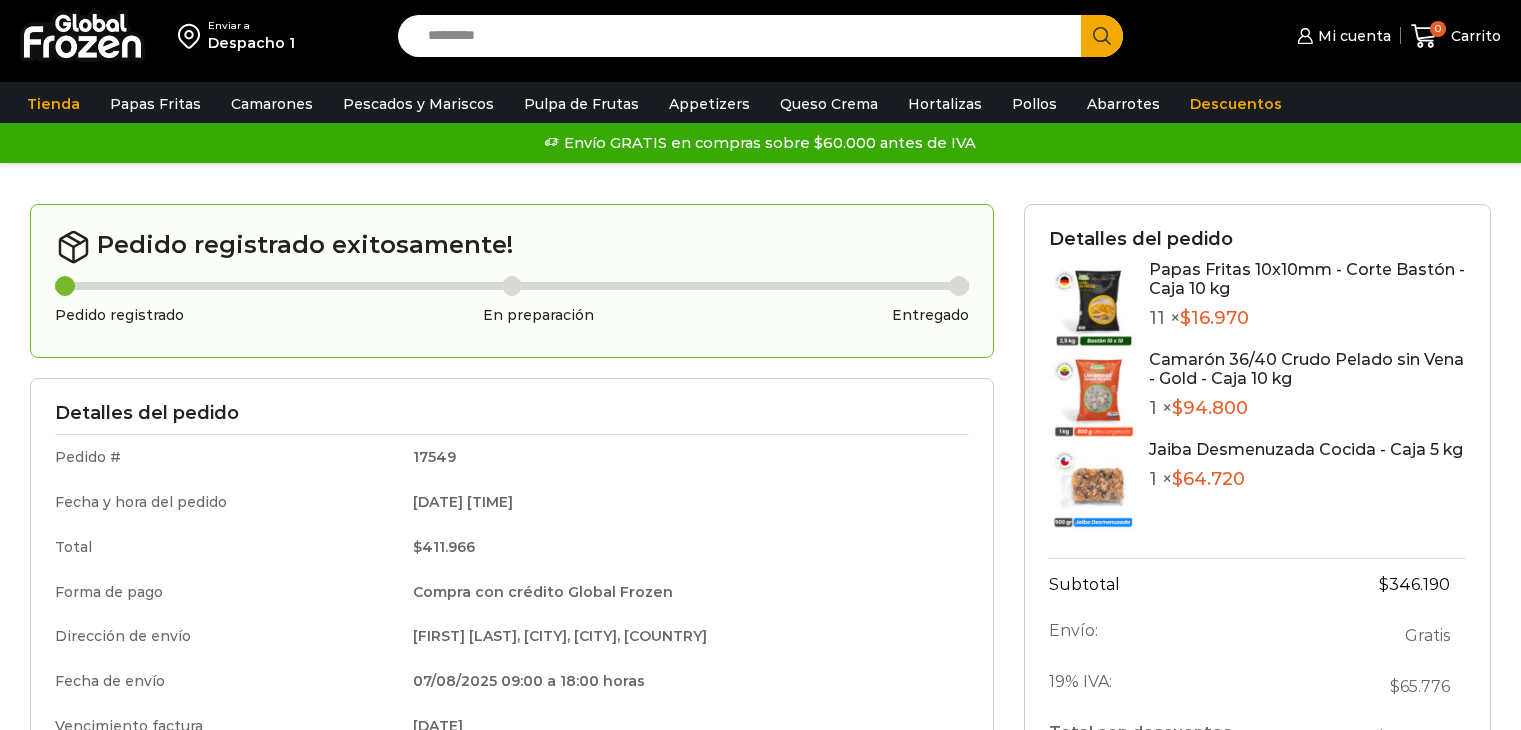 scroll, scrollTop: 0, scrollLeft: 0, axis: both 